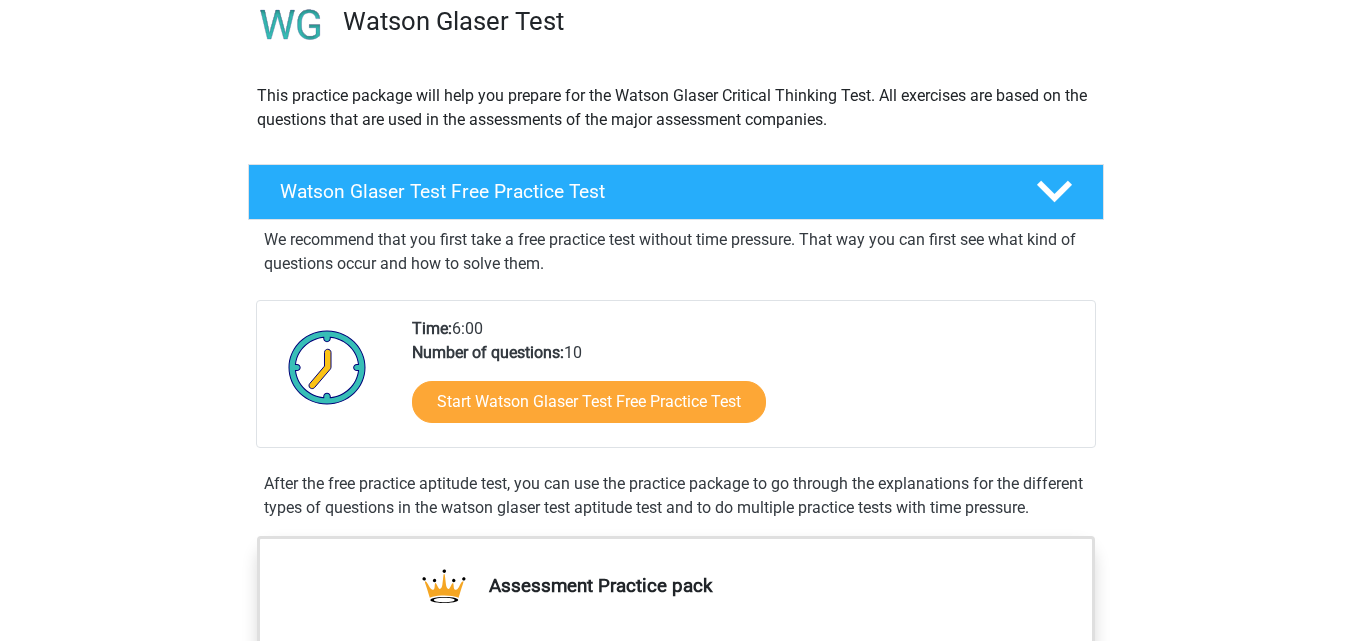 scroll, scrollTop: 200, scrollLeft: 0, axis: vertical 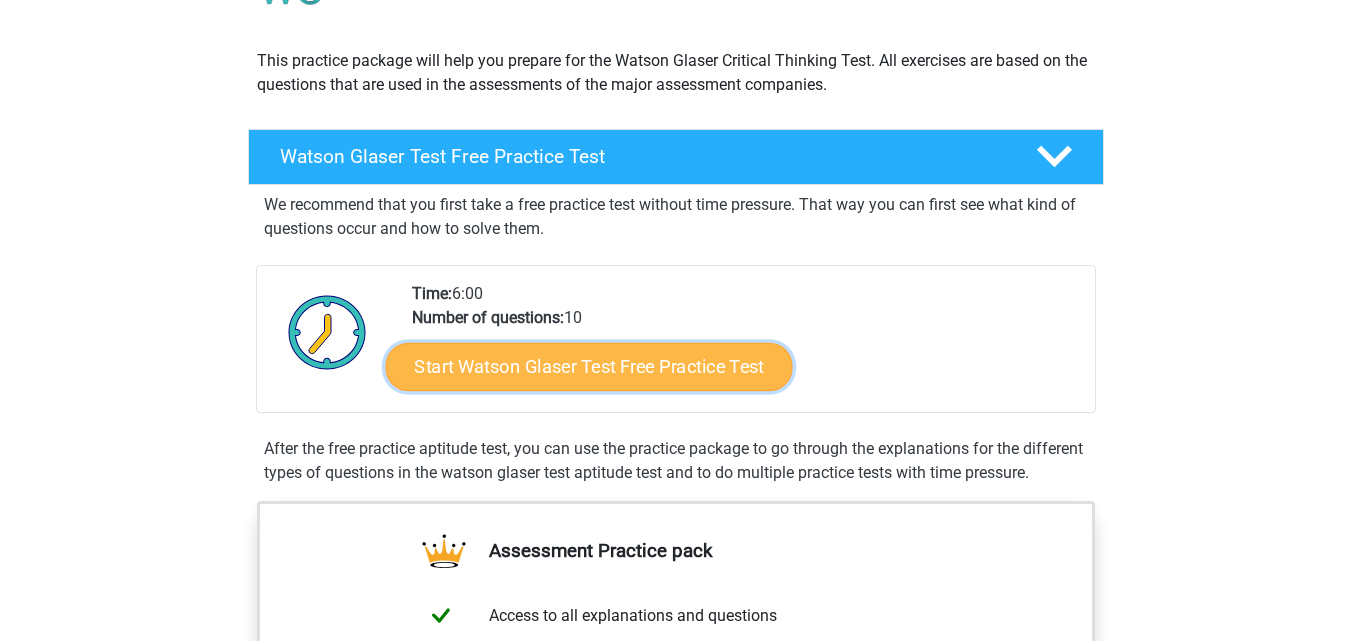 click on "Start Watson Glaser Test
Free Practice Test" at bounding box center (588, 367) 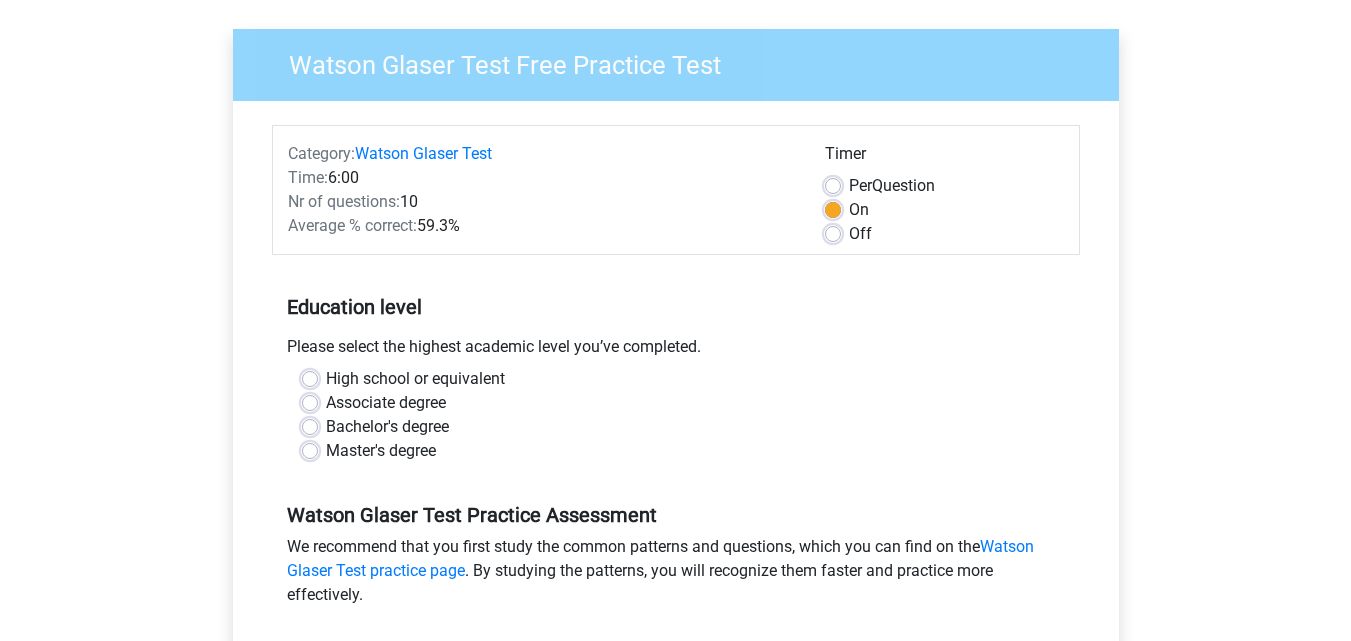 scroll, scrollTop: 100, scrollLeft: 0, axis: vertical 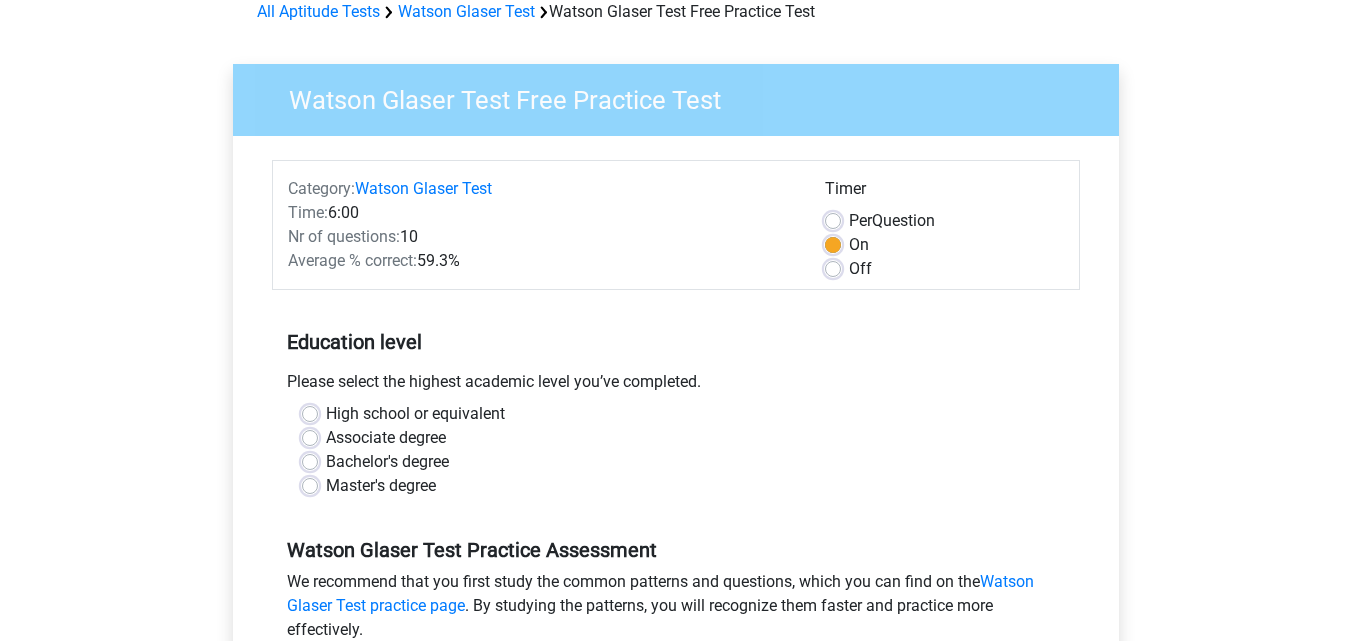 click on "High school or equivalent" at bounding box center [415, 414] 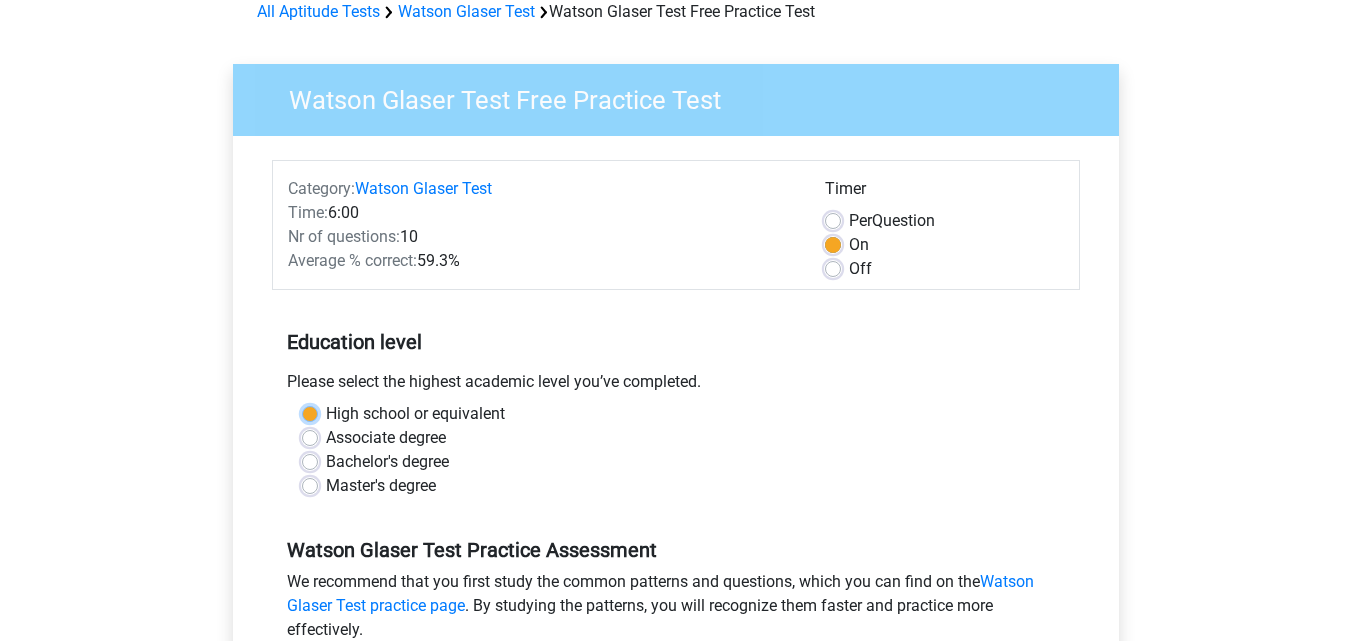 click on "High school or equivalent" at bounding box center [310, 412] 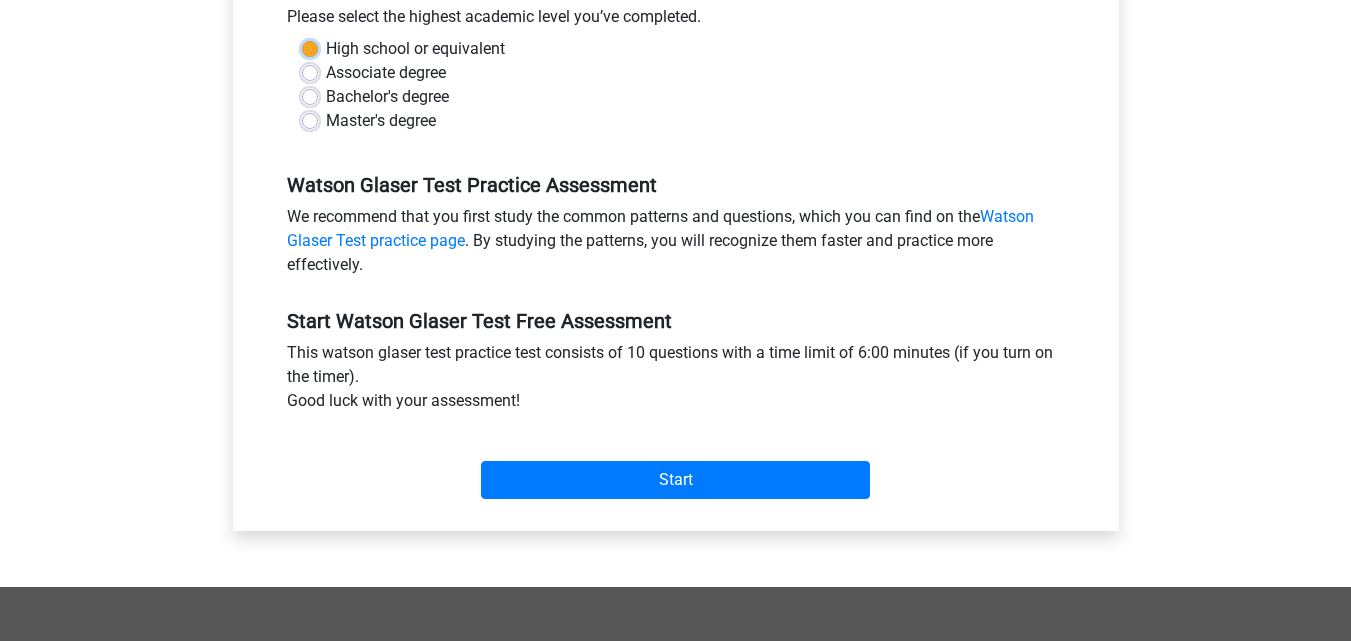 scroll, scrollTop: 500, scrollLeft: 0, axis: vertical 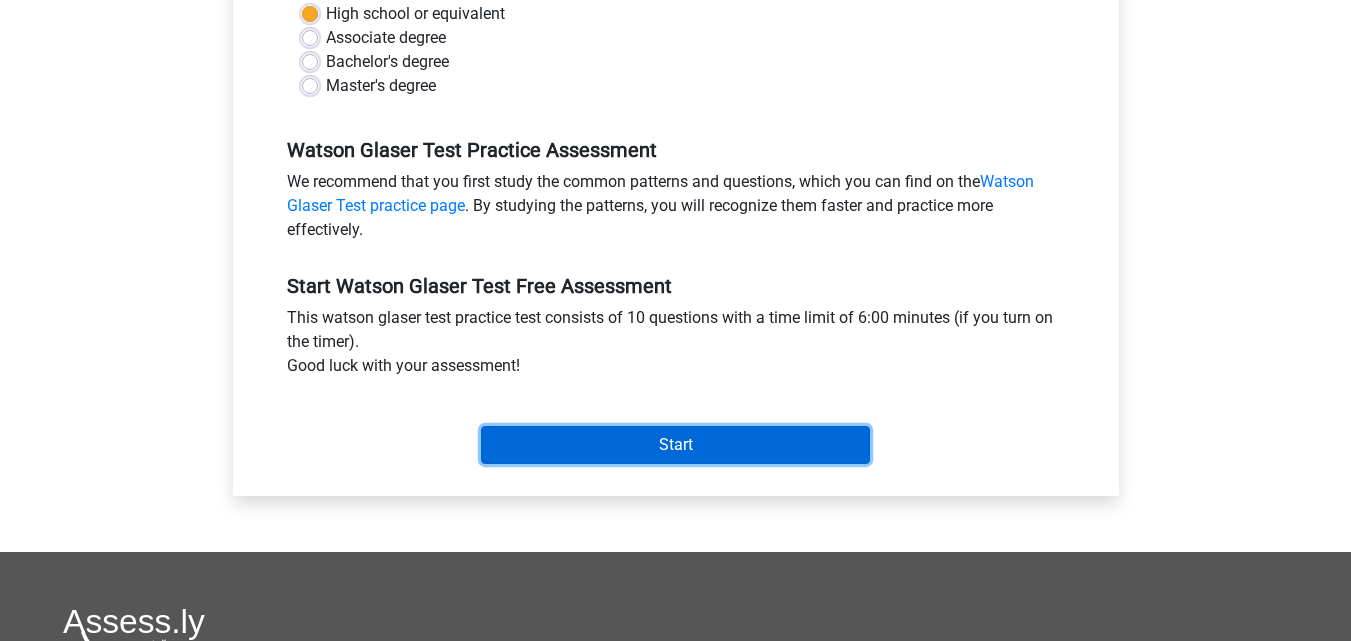 click on "Start" at bounding box center (675, 445) 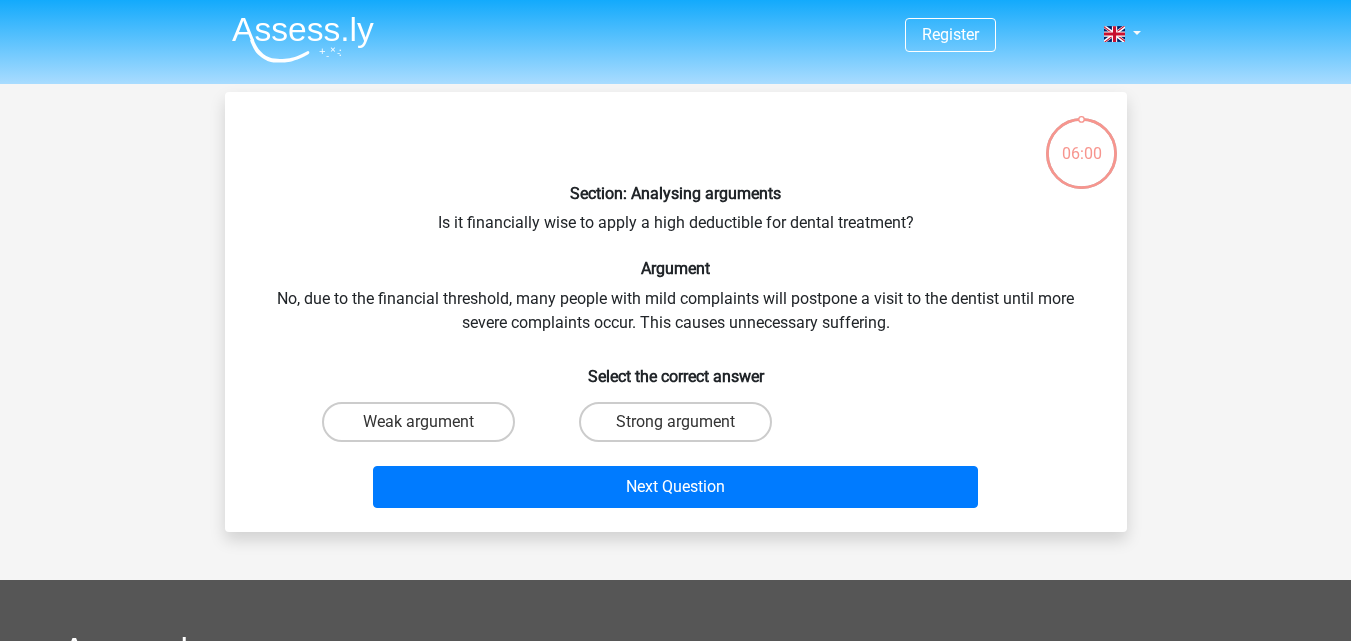 scroll, scrollTop: 0, scrollLeft: 0, axis: both 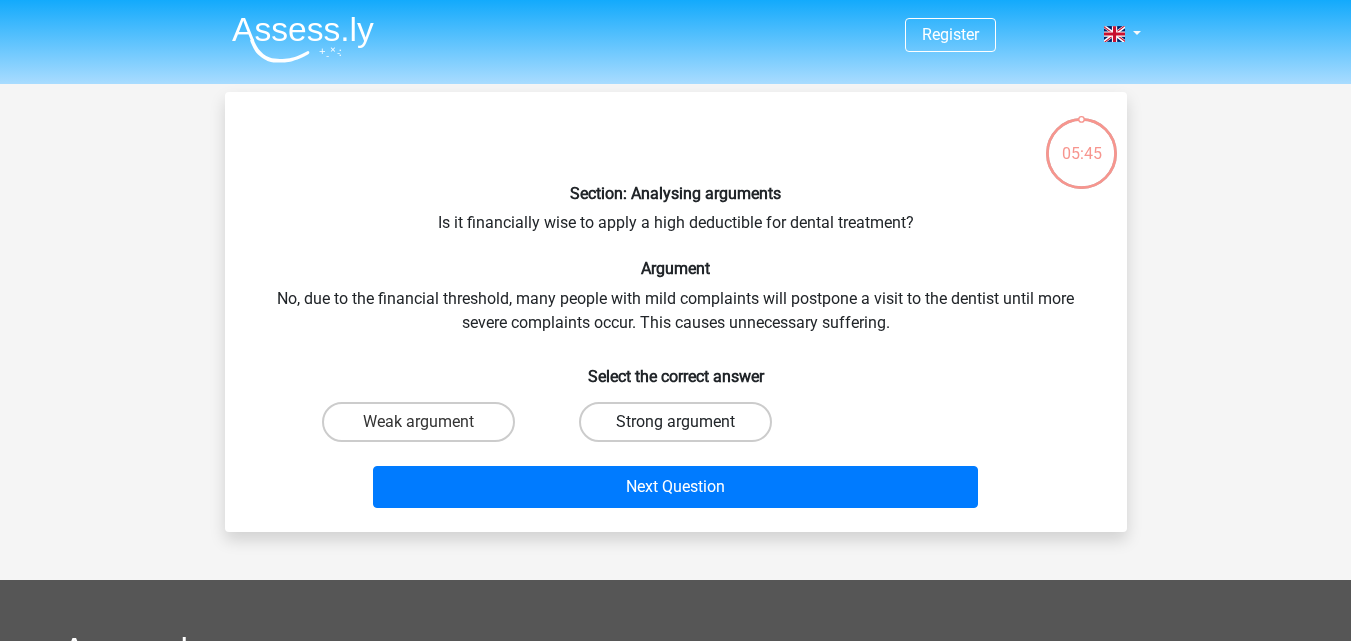 click on "Strong argument" at bounding box center [675, 422] 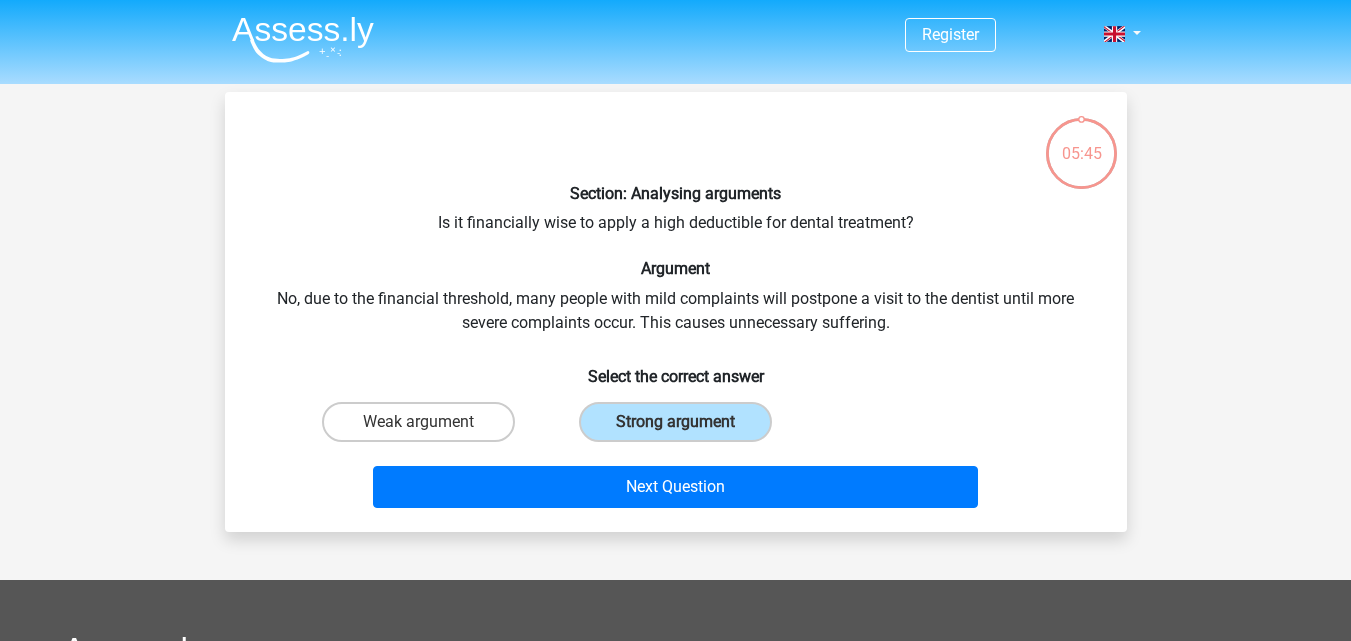 click on "Next Question" at bounding box center [676, 491] 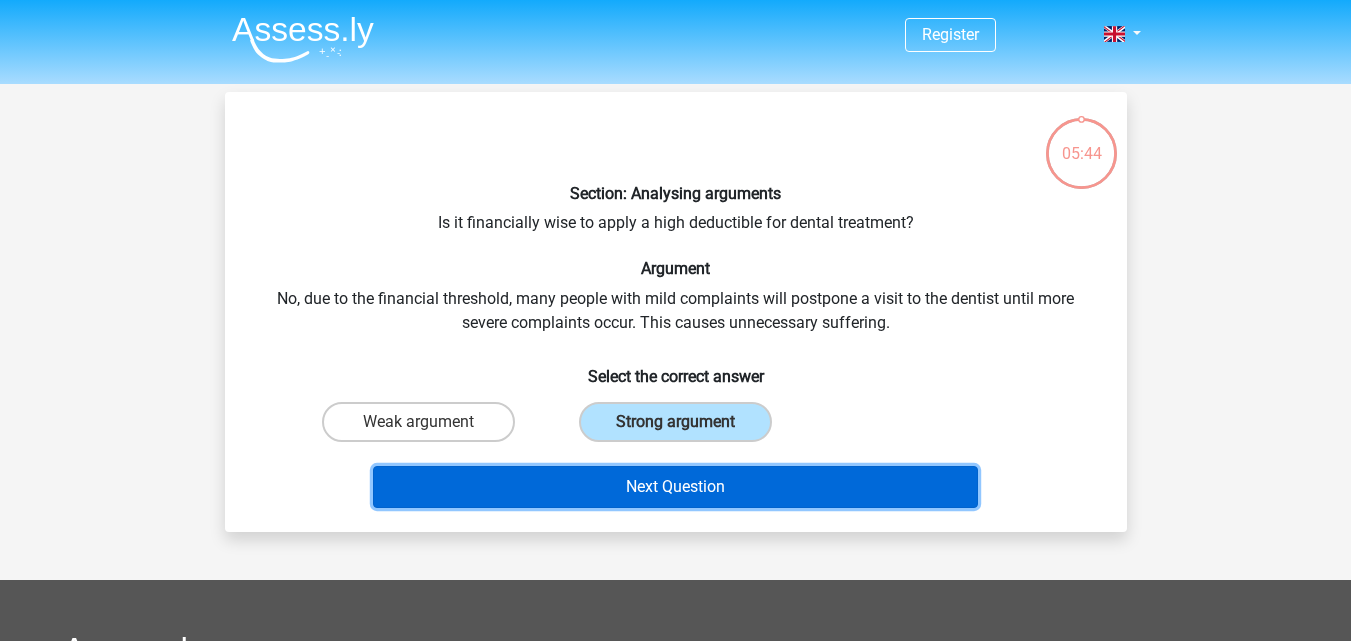 click on "Next Question" at bounding box center (675, 487) 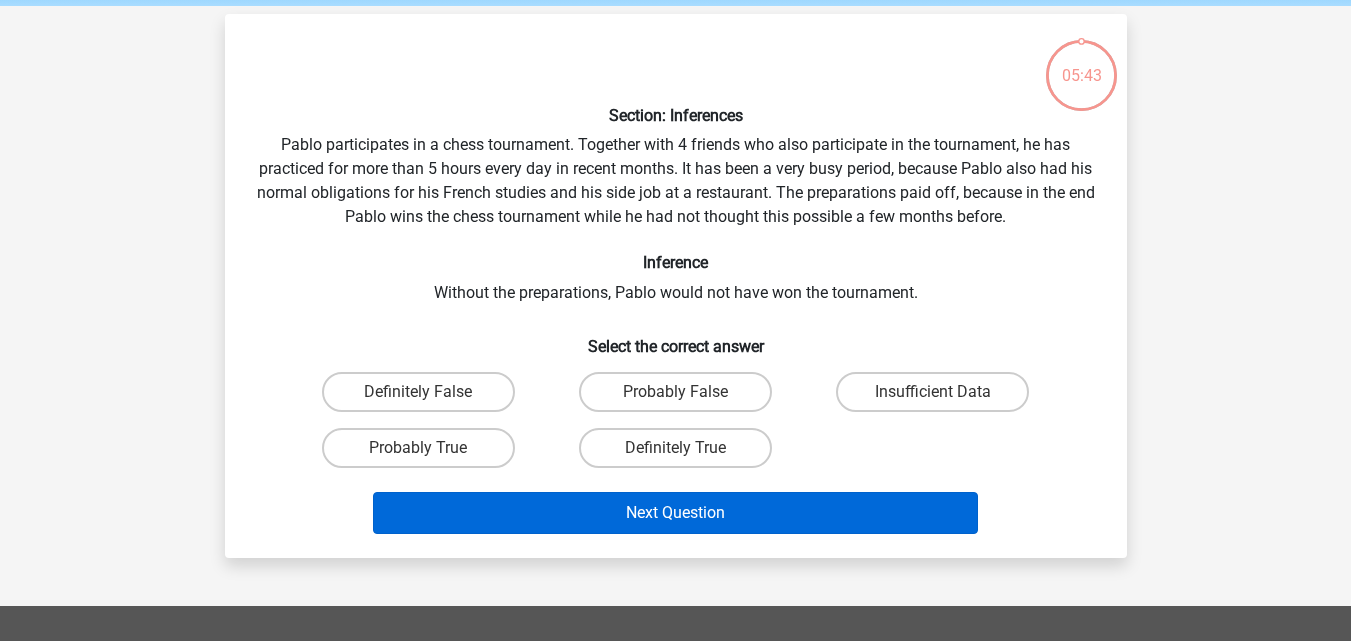 scroll, scrollTop: 92, scrollLeft: 0, axis: vertical 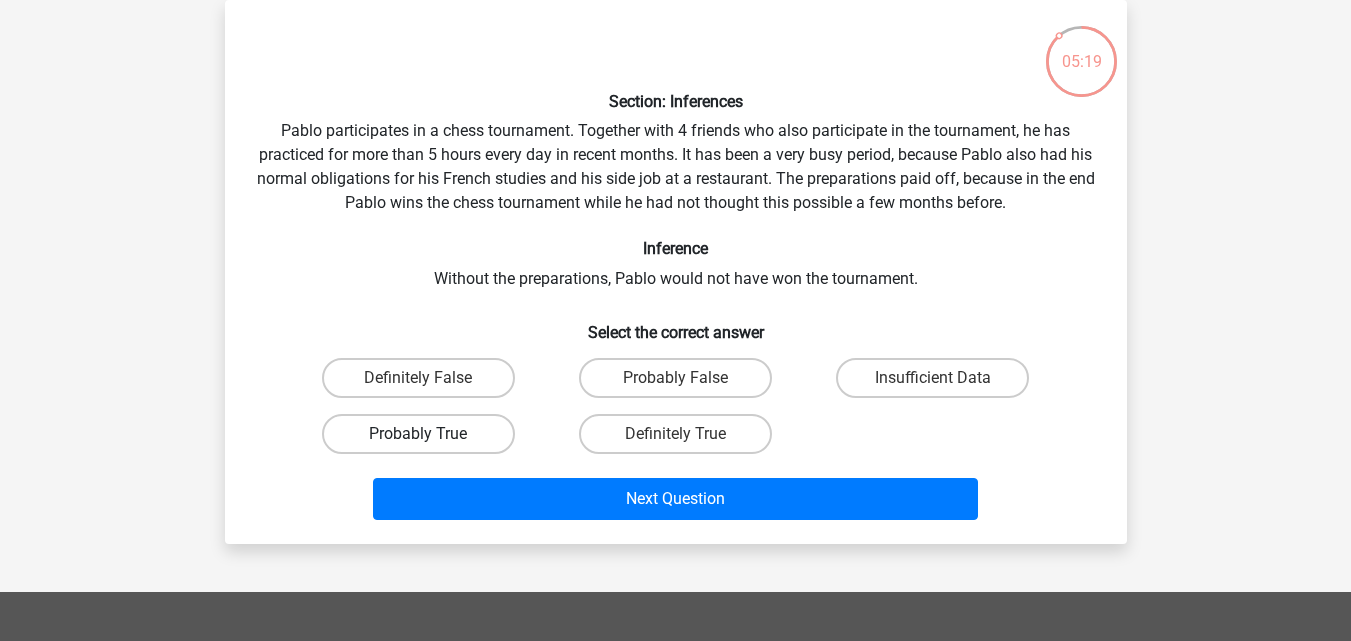 click on "Probably True" at bounding box center [418, 434] 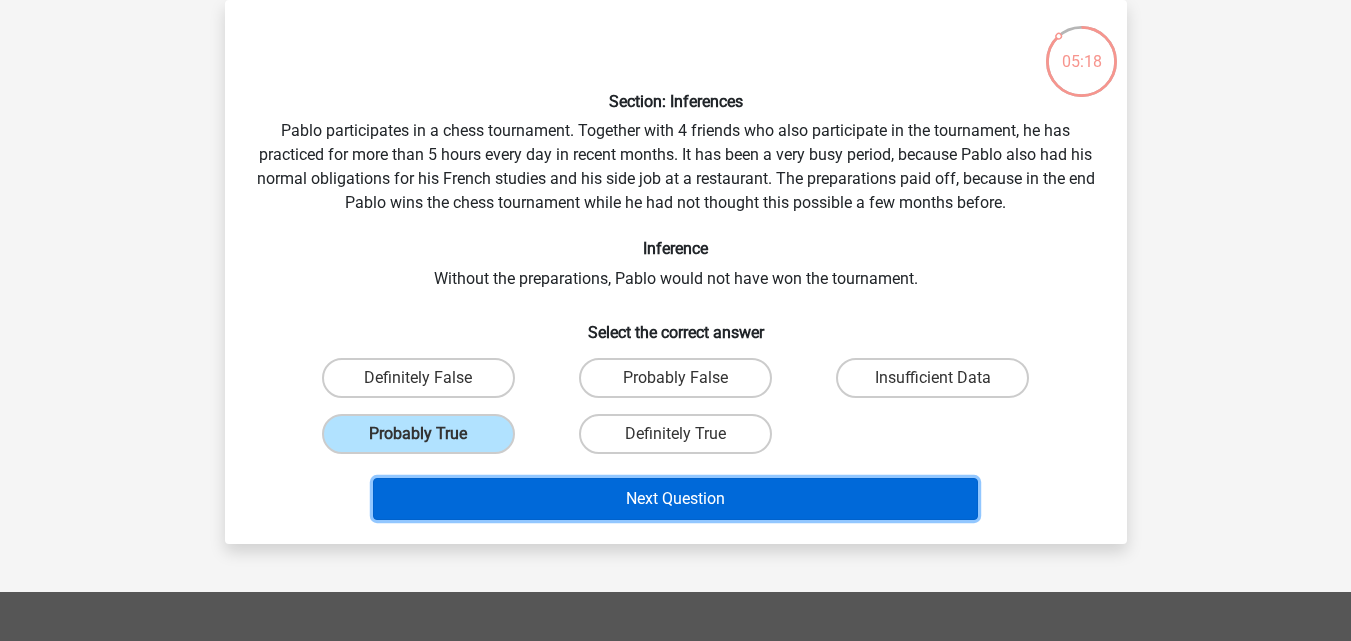 click on "Next Question" at bounding box center [675, 499] 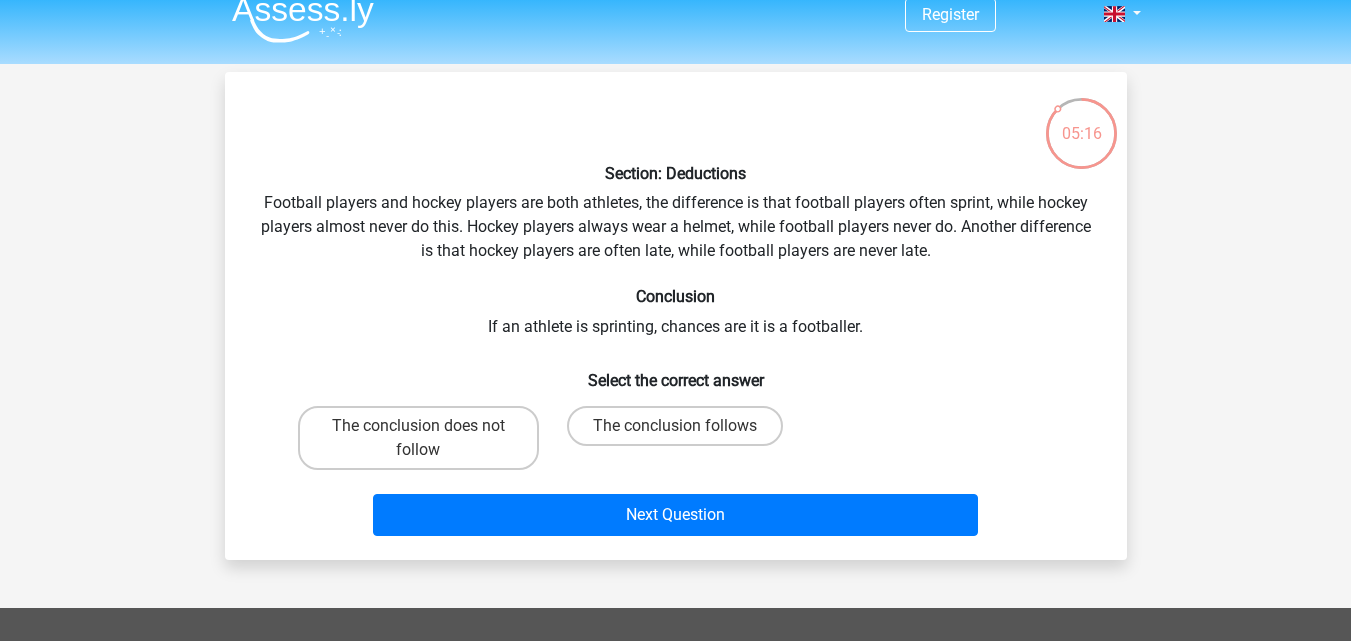 scroll, scrollTop: 0, scrollLeft: 0, axis: both 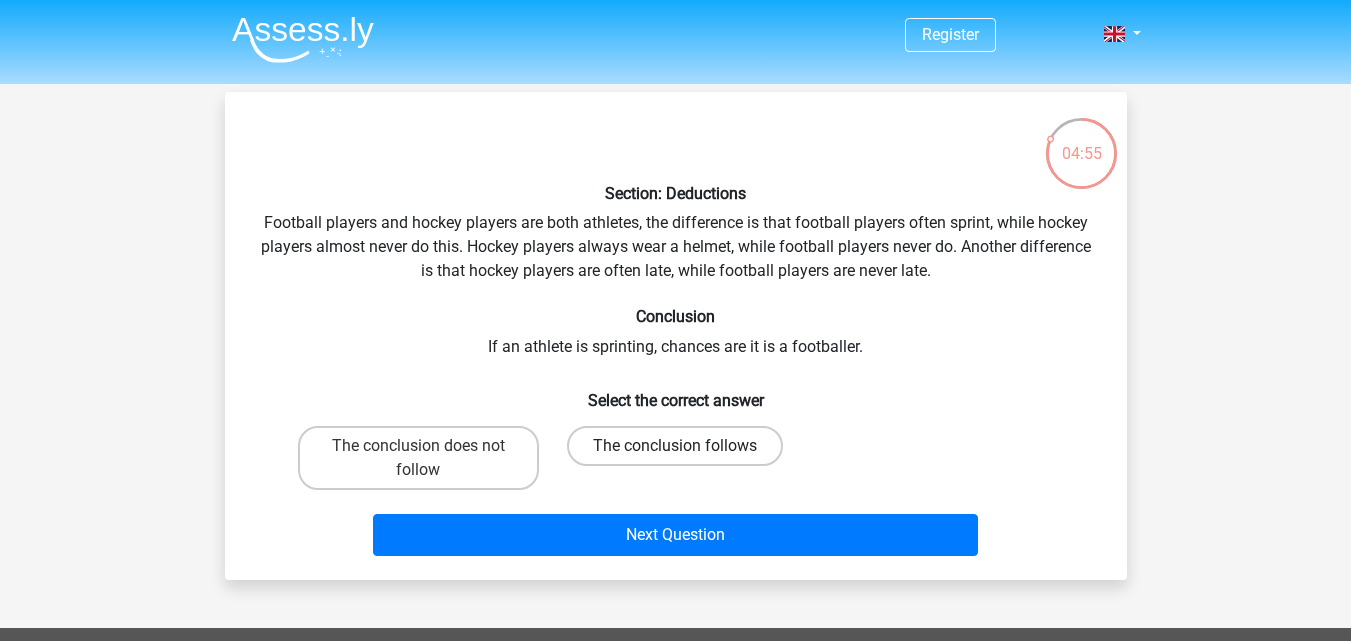 click on "The conclusion follows" at bounding box center (675, 446) 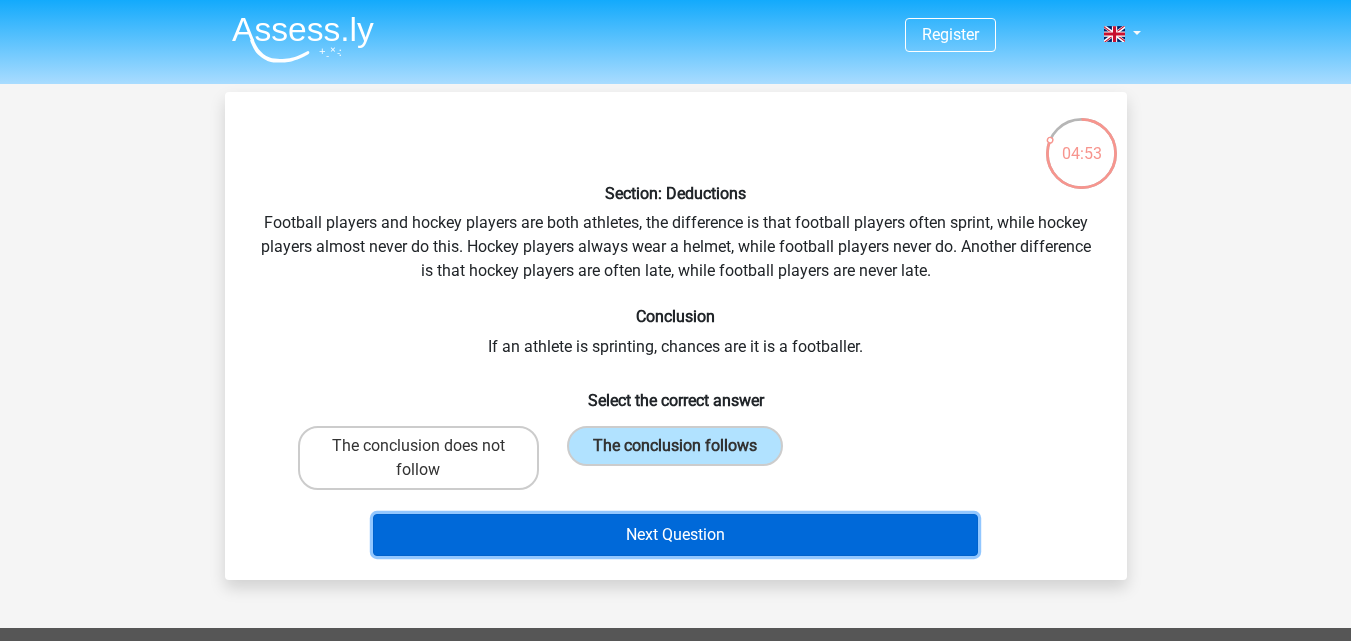 click on "Next Question" at bounding box center (675, 535) 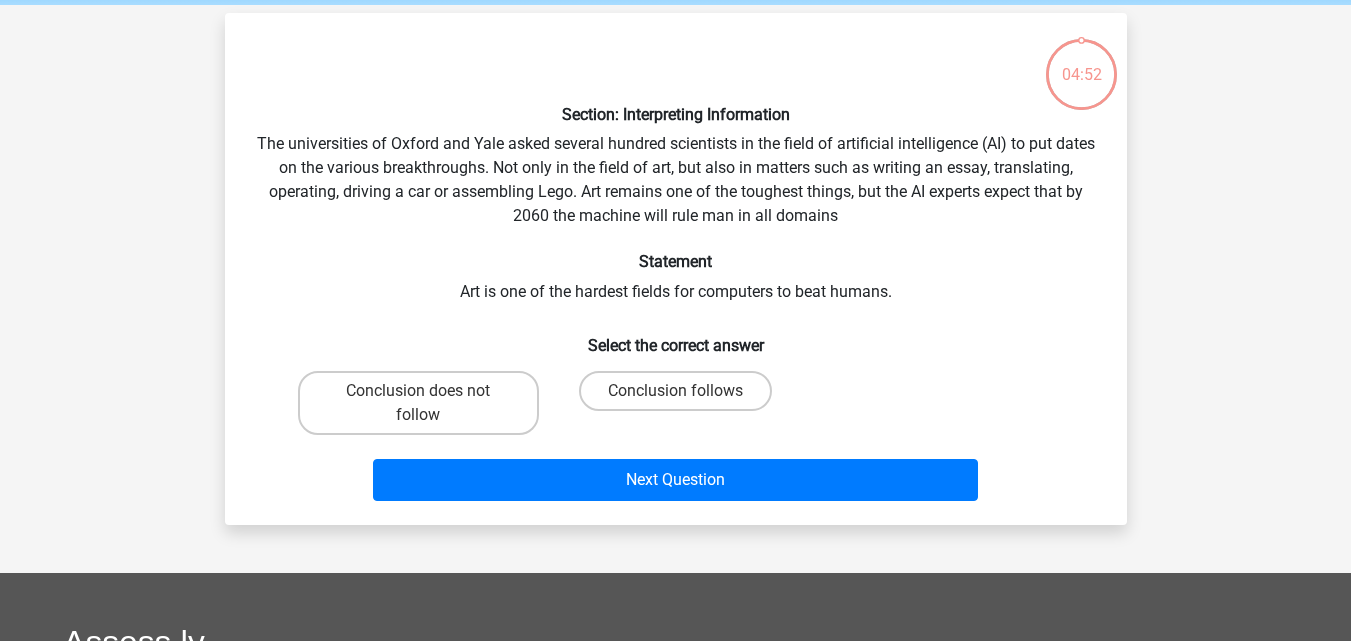 scroll, scrollTop: 92, scrollLeft: 0, axis: vertical 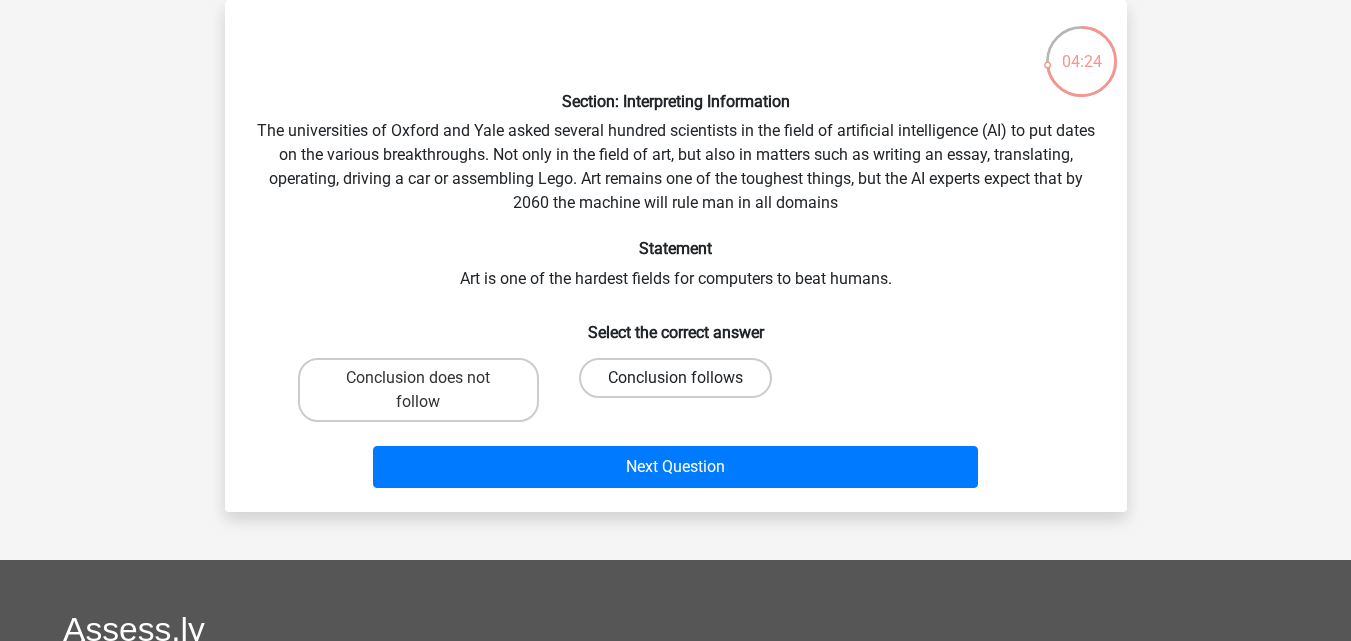 click on "Conclusion follows" at bounding box center [675, 378] 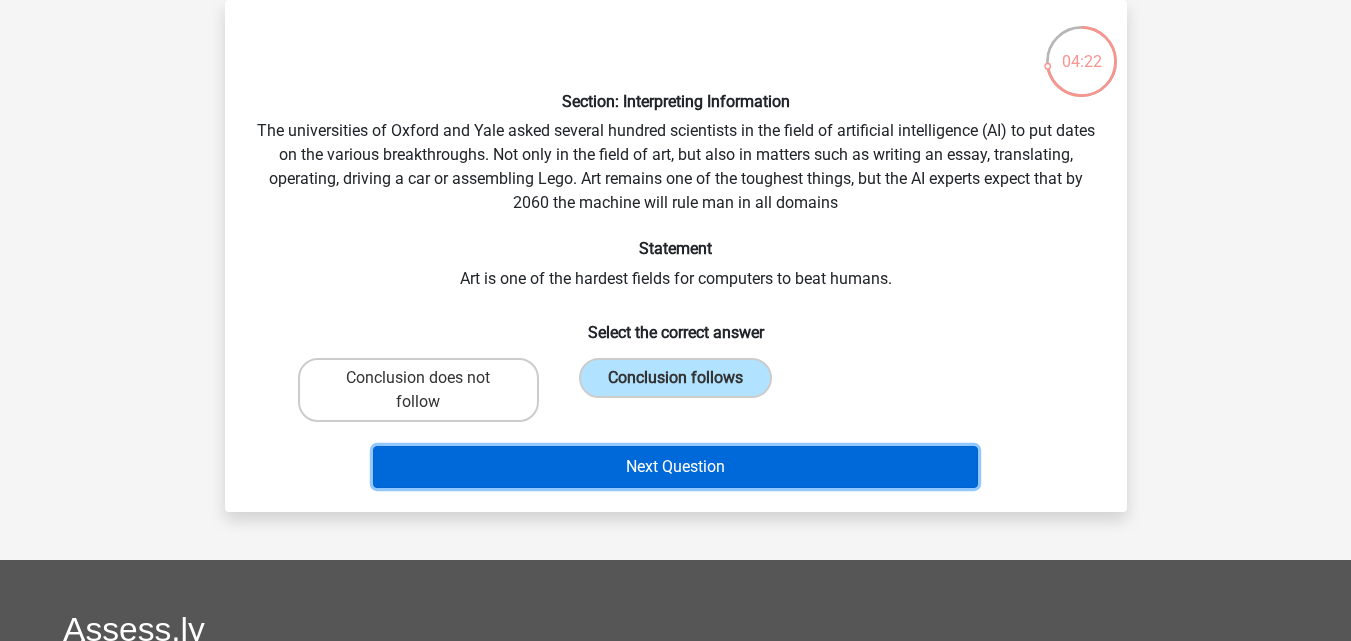 click on "Next Question" at bounding box center (675, 467) 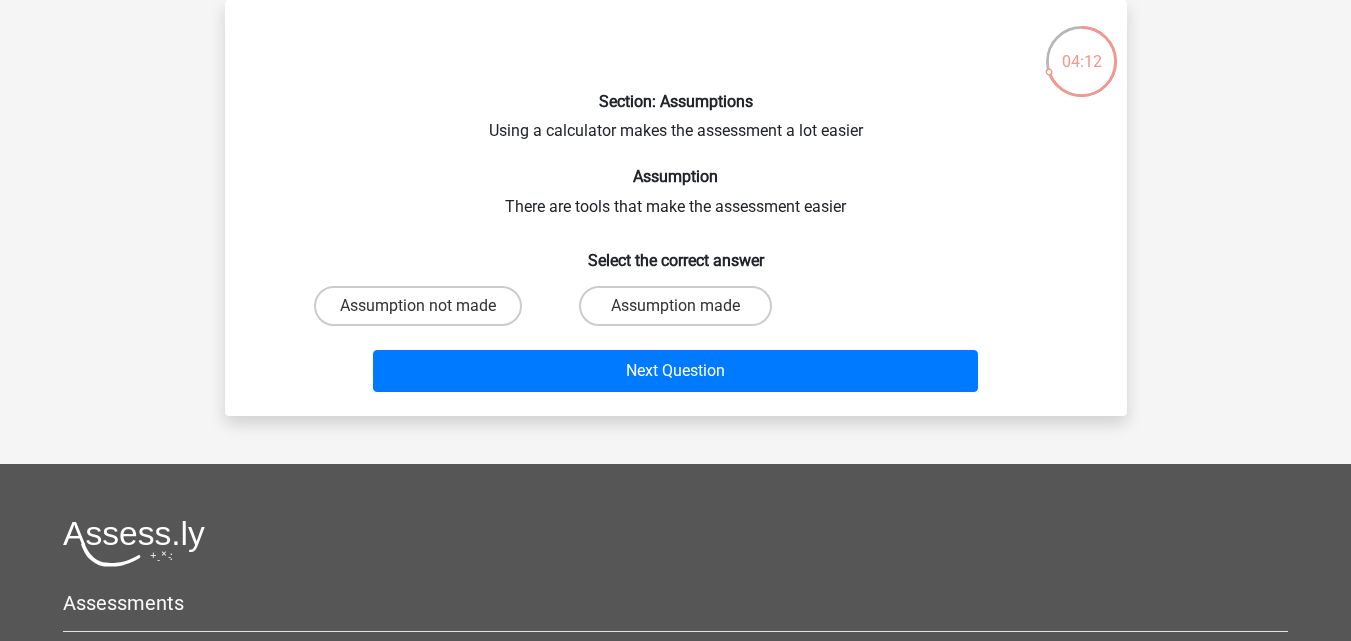 click on "Assumption made" at bounding box center (681, 312) 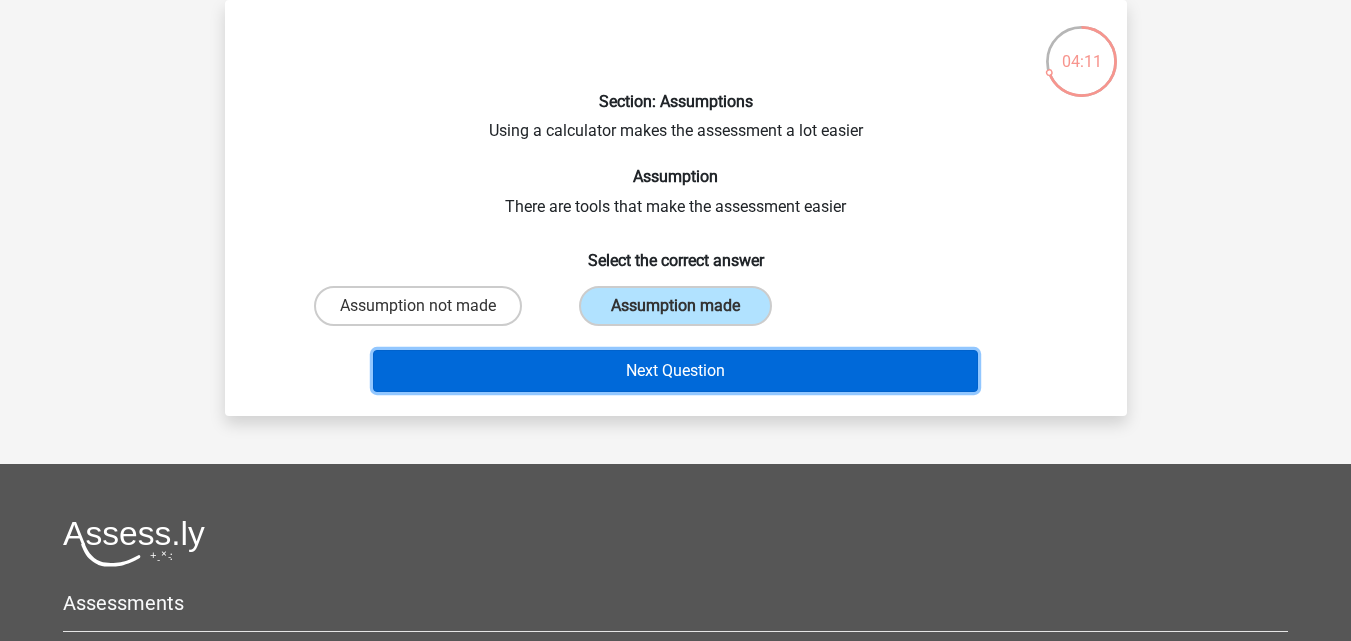 click on "Next Question" at bounding box center (675, 371) 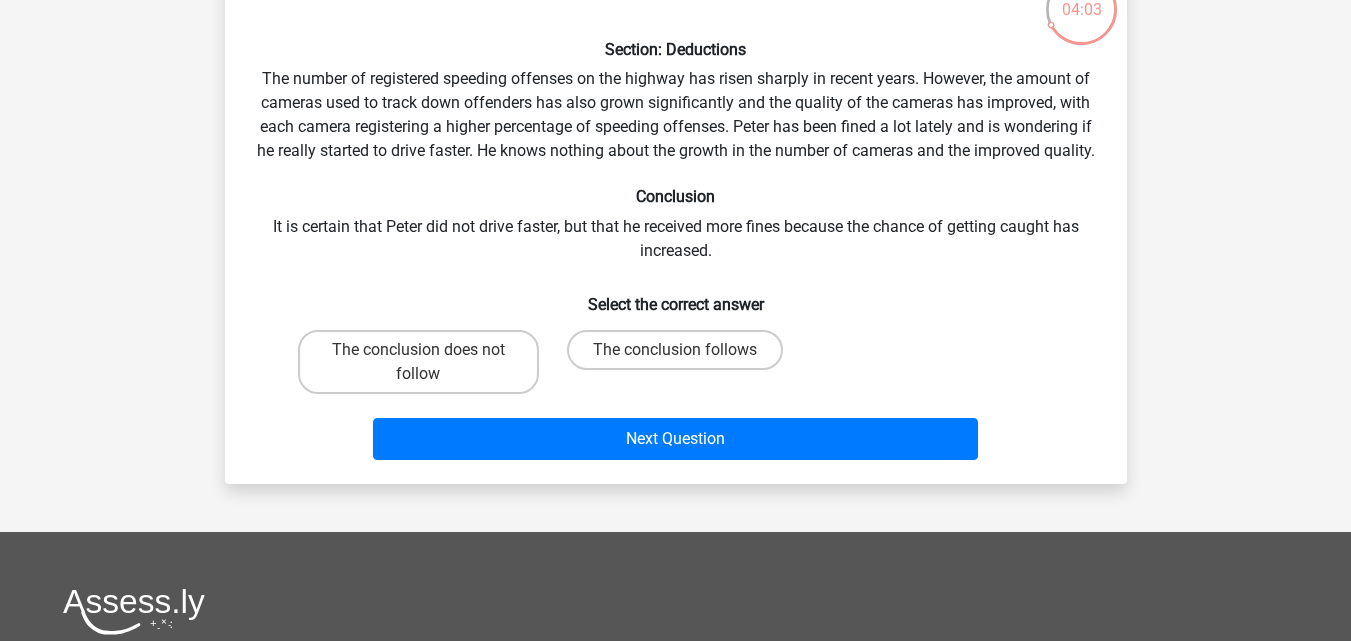 scroll, scrollTop: 100, scrollLeft: 0, axis: vertical 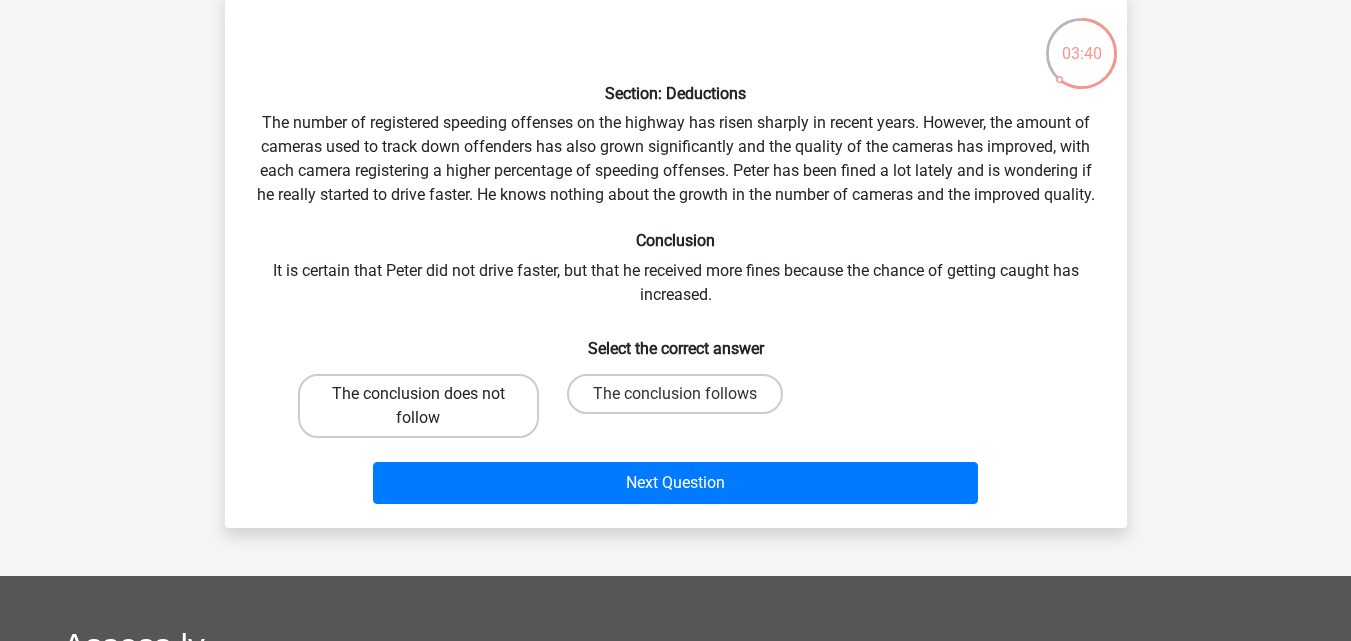click on "The conclusion does not follow" at bounding box center (418, 406) 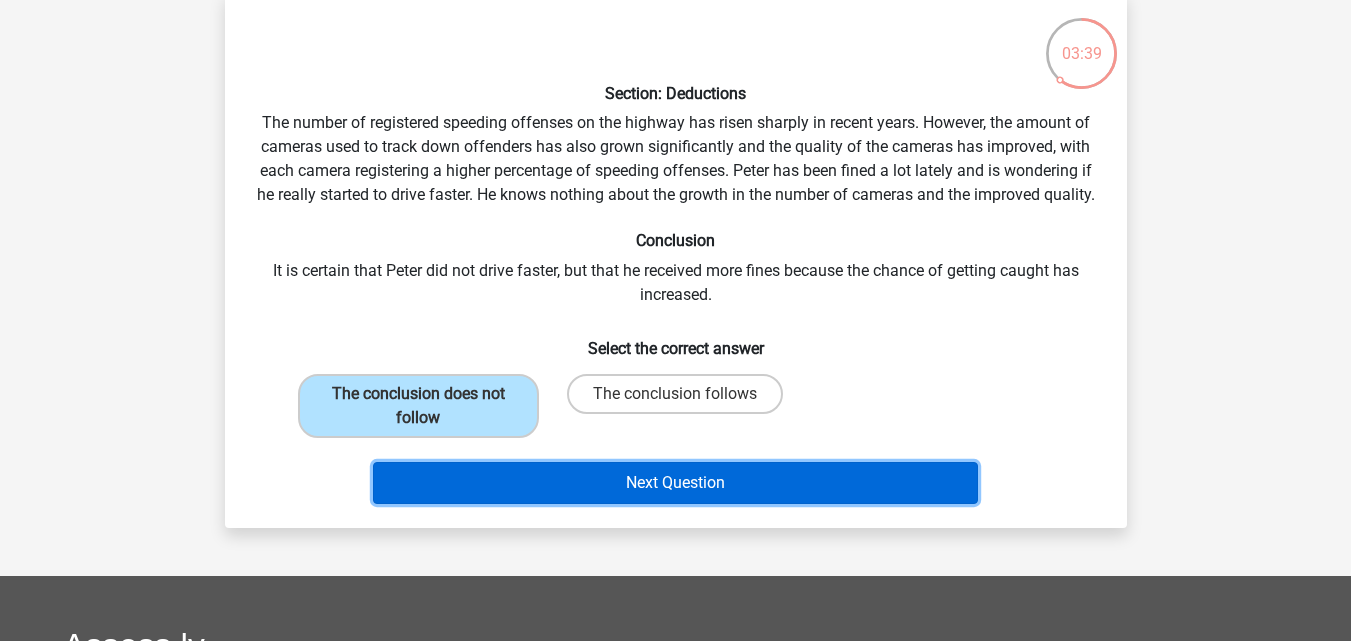 click on "Next Question" at bounding box center [675, 483] 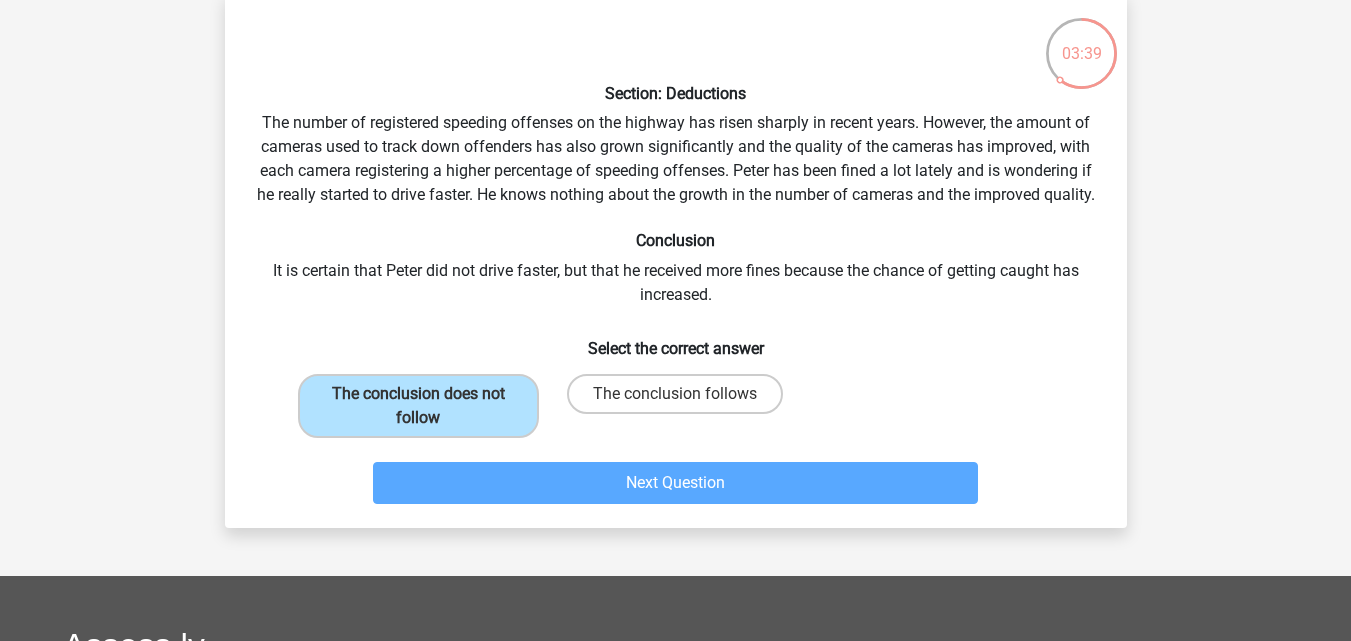scroll, scrollTop: 92, scrollLeft: 0, axis: vertical 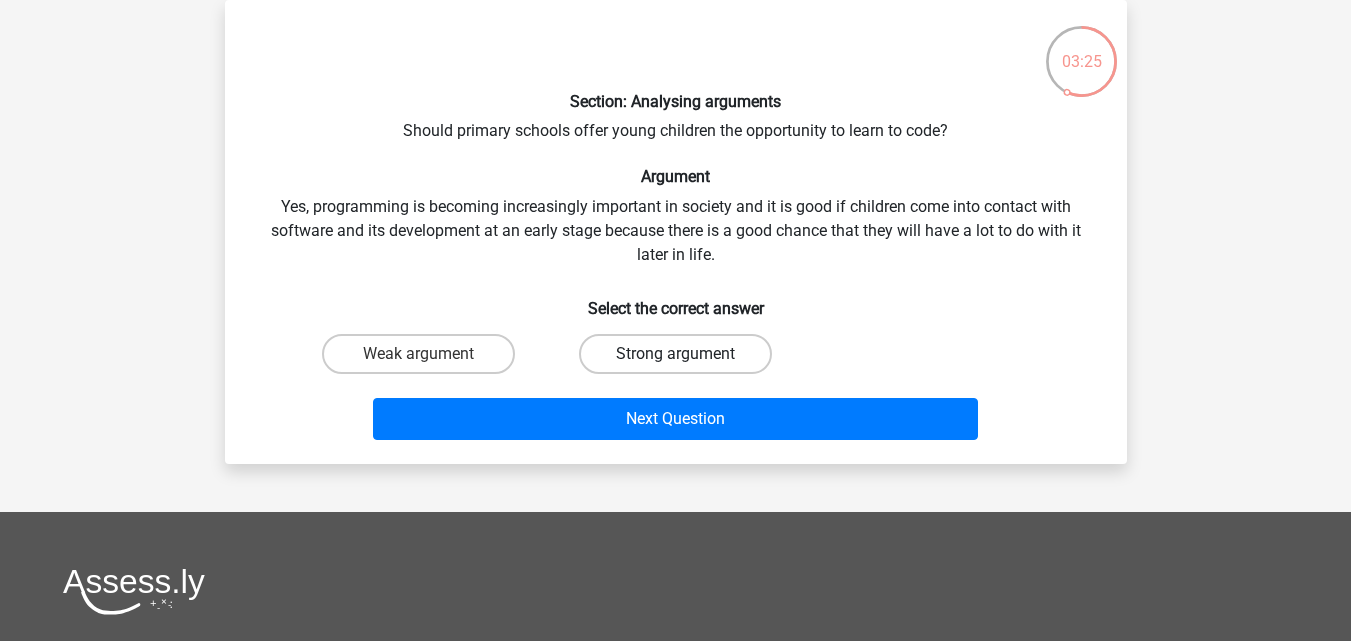 click on "Strong argument" at bounding box center [675, 354] 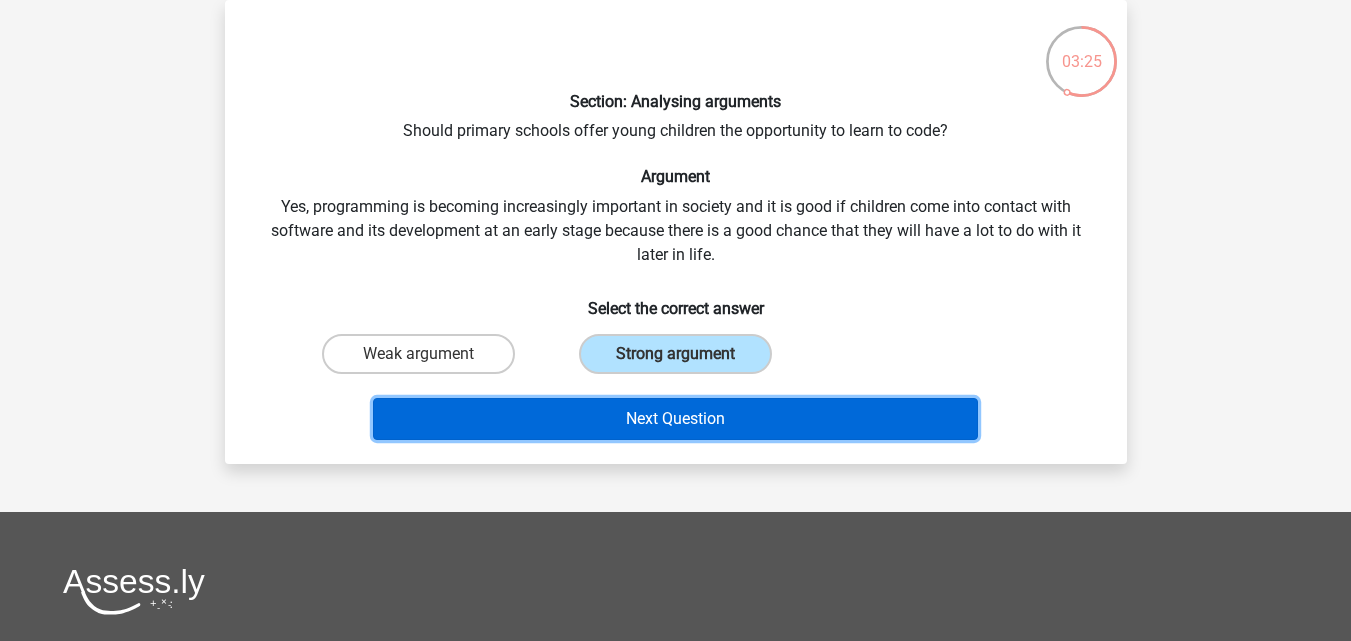 click on "Next Question" at bounding box center (675, 419) 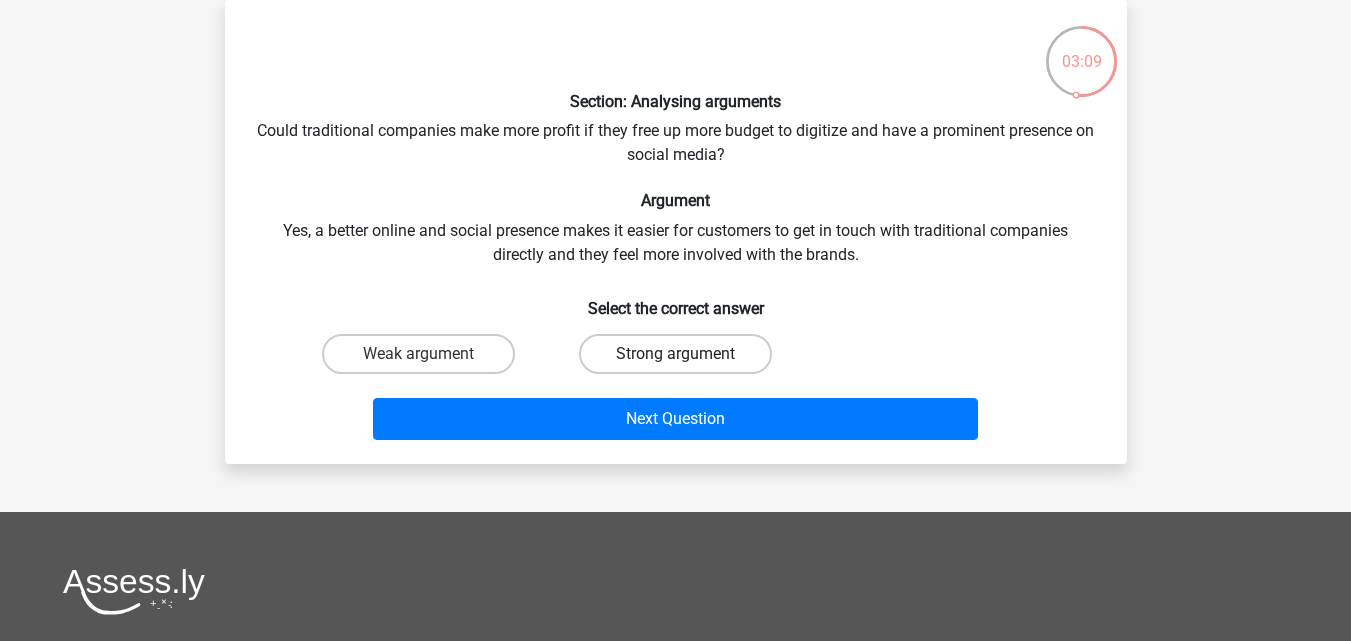 click on "Strong argument" at bounding box center (675, 354) 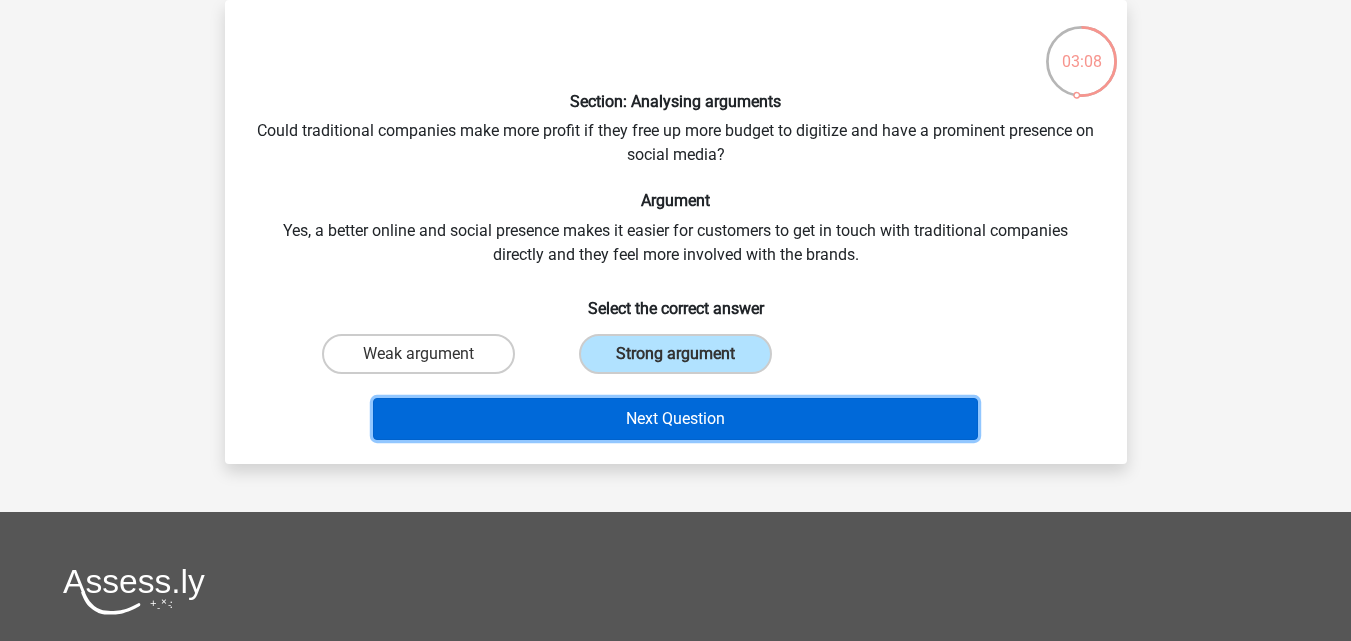 click on "Next Question" at bounding box center [675, 419] 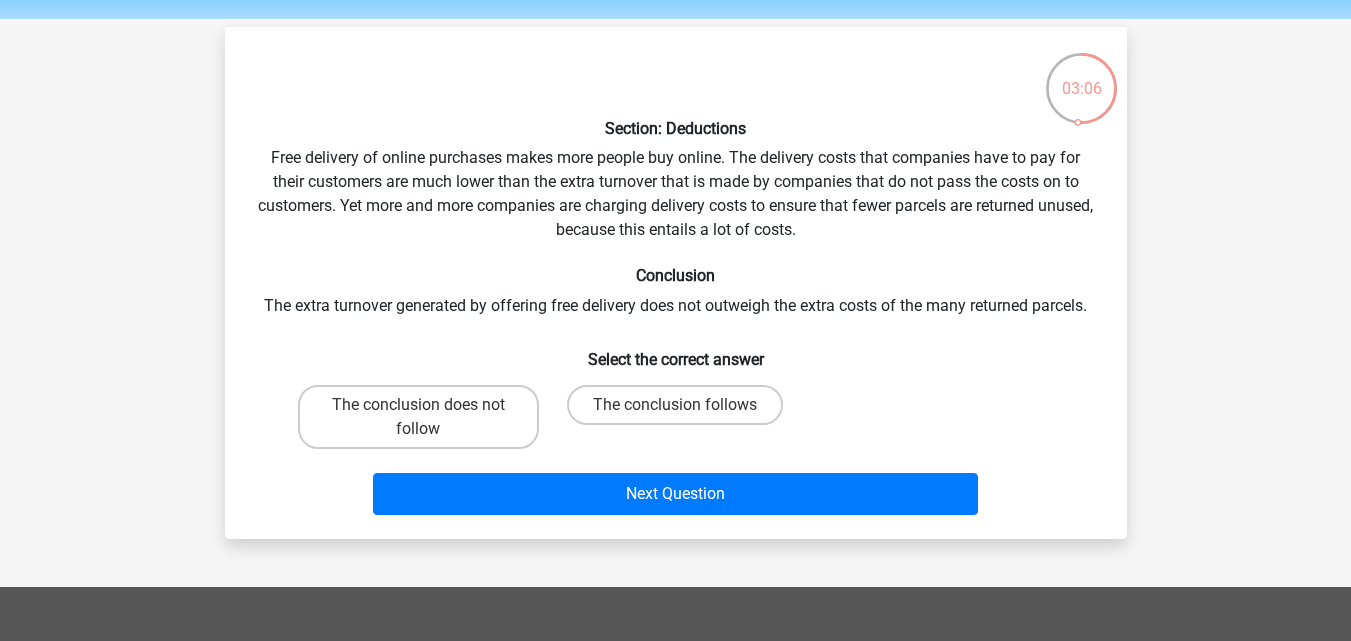scroll, scrollTop: 100, scrollLeft: 0, axis: vertical 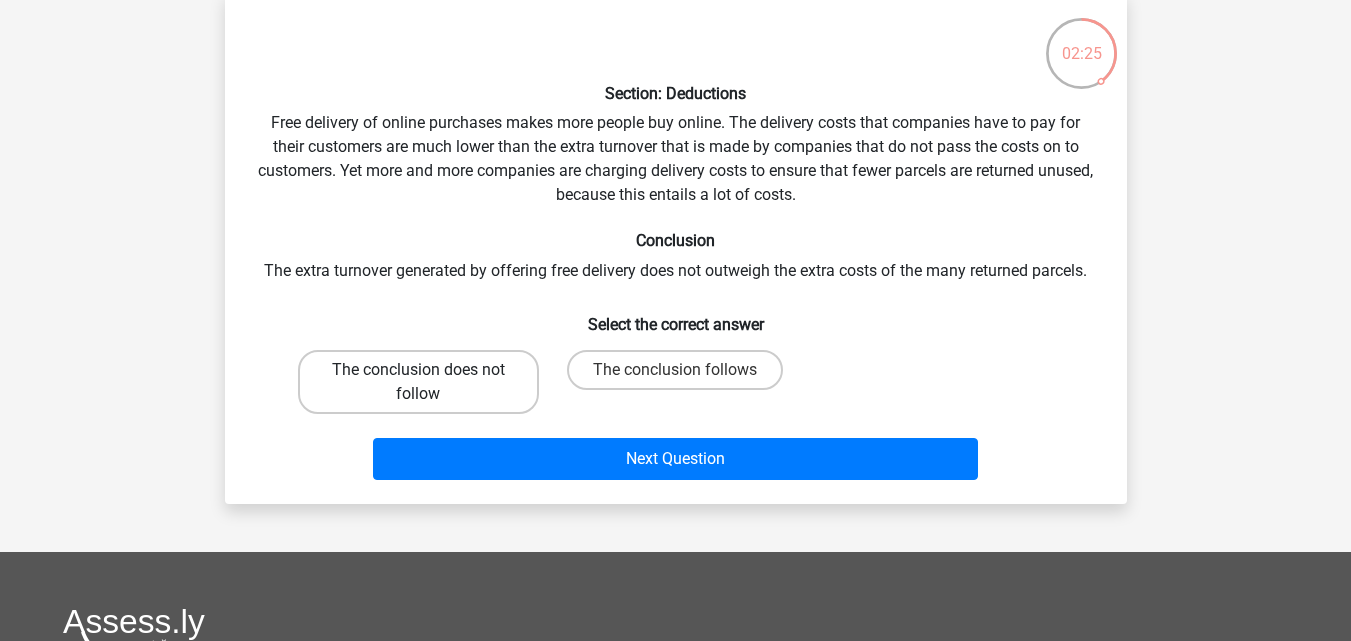 click on "The conclusion does not follow" at bounding box center [418, 382] 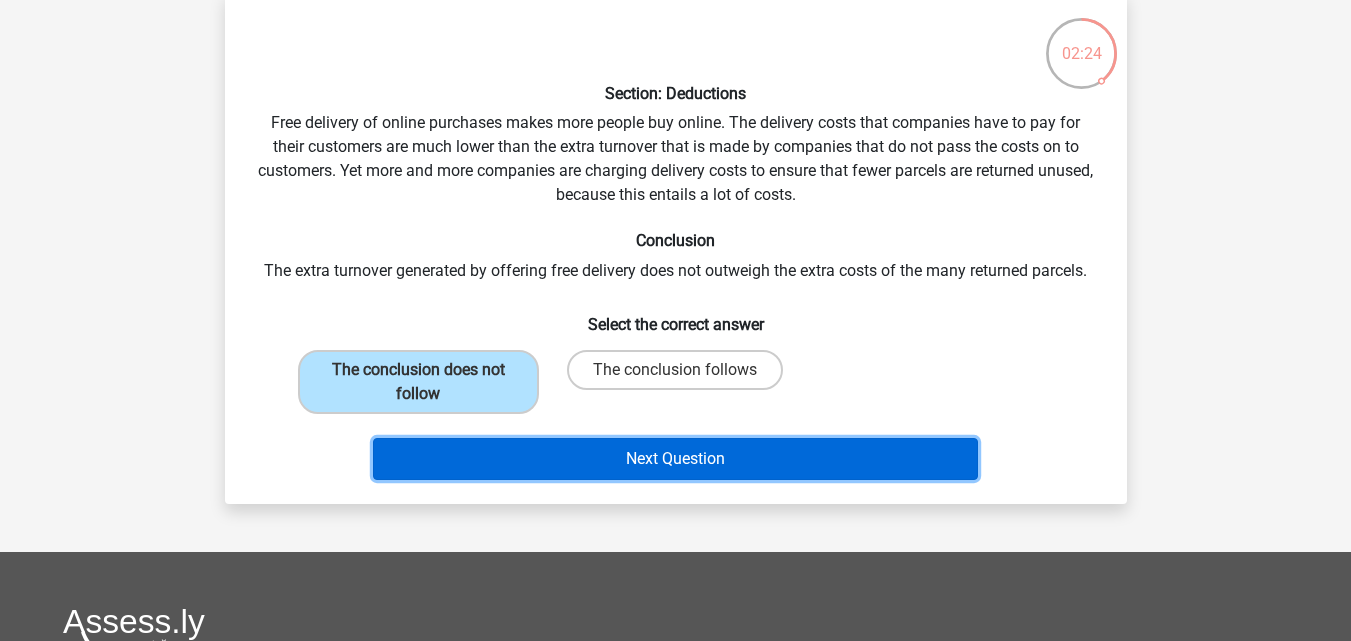click on "Next Question" at bounding box center (675, 459) 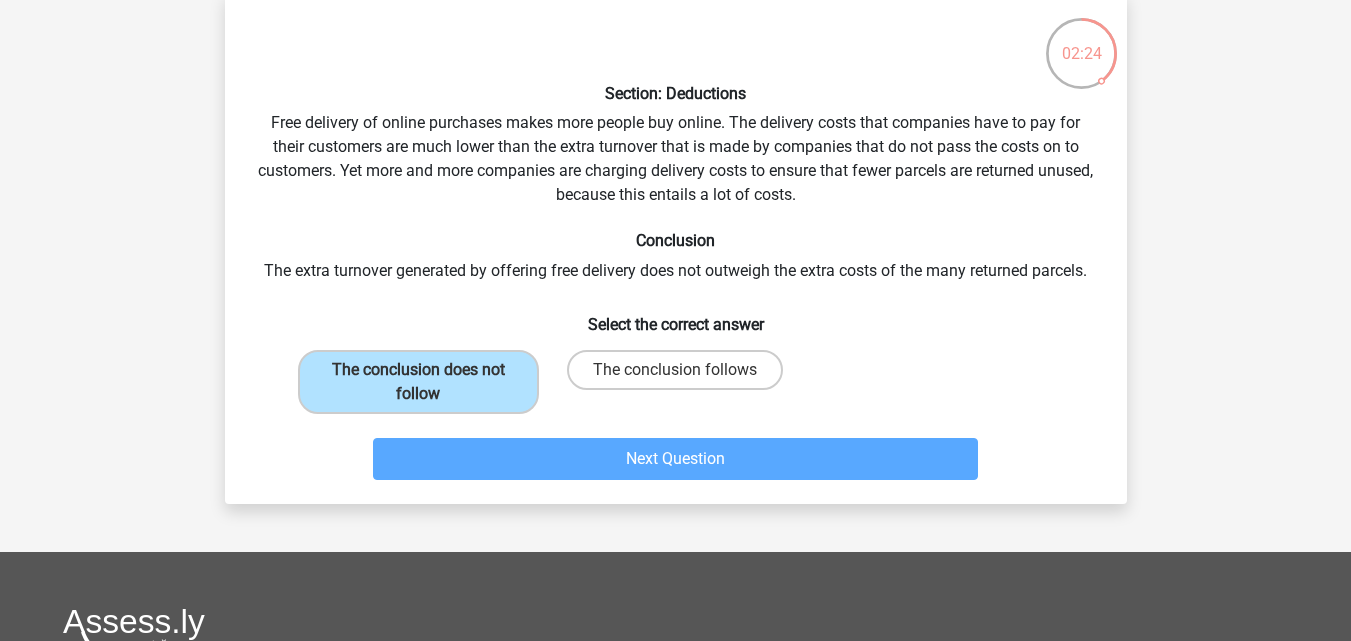 scroll, scrollTop: 92, scrollLeft: 0, axis: vertical 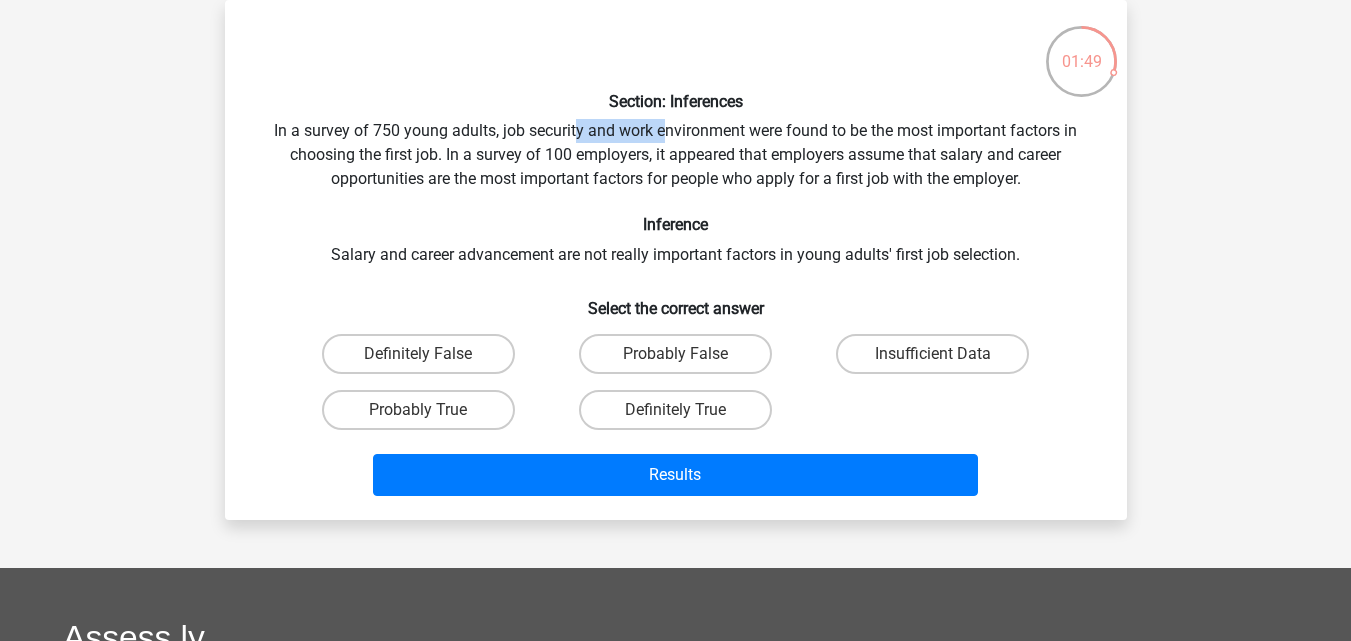 drag, startPoint x: 574, startPoint y: 132, endPoint x: 665, endPoint y: 128, distance: 91.08787 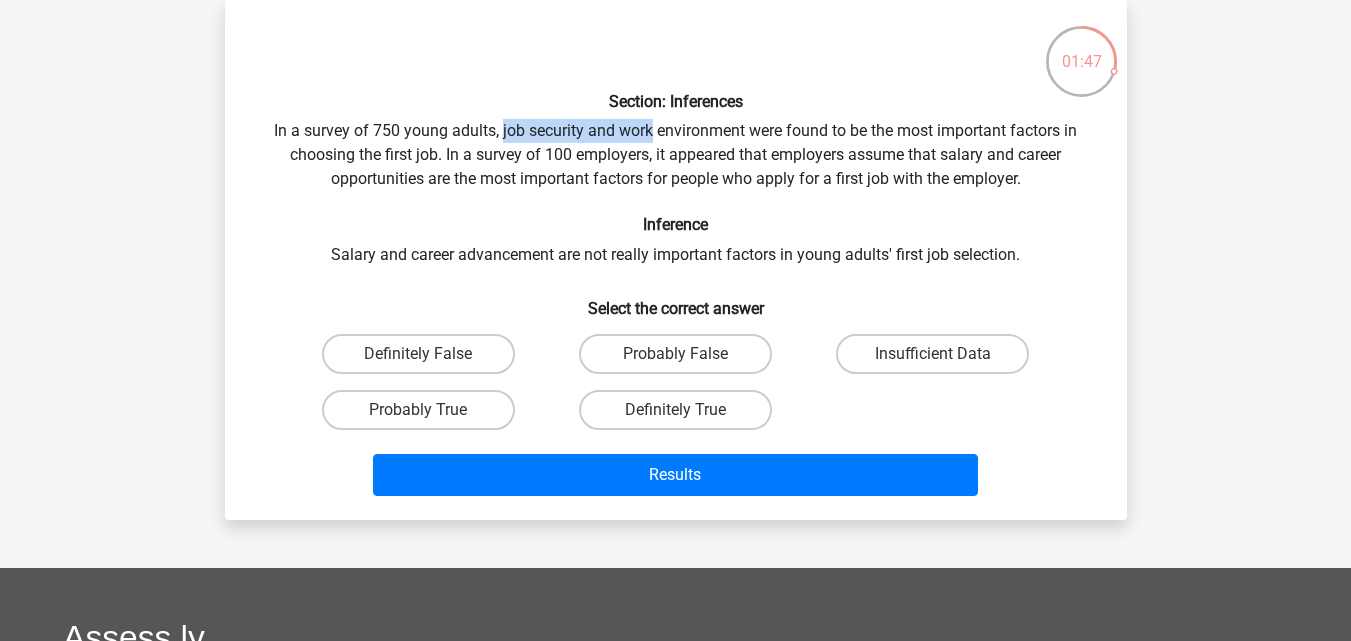 drag, startPoint x: 520, startPoint y: 132, endPoint x: 649, endPoint y: 130, distance: 129.0155 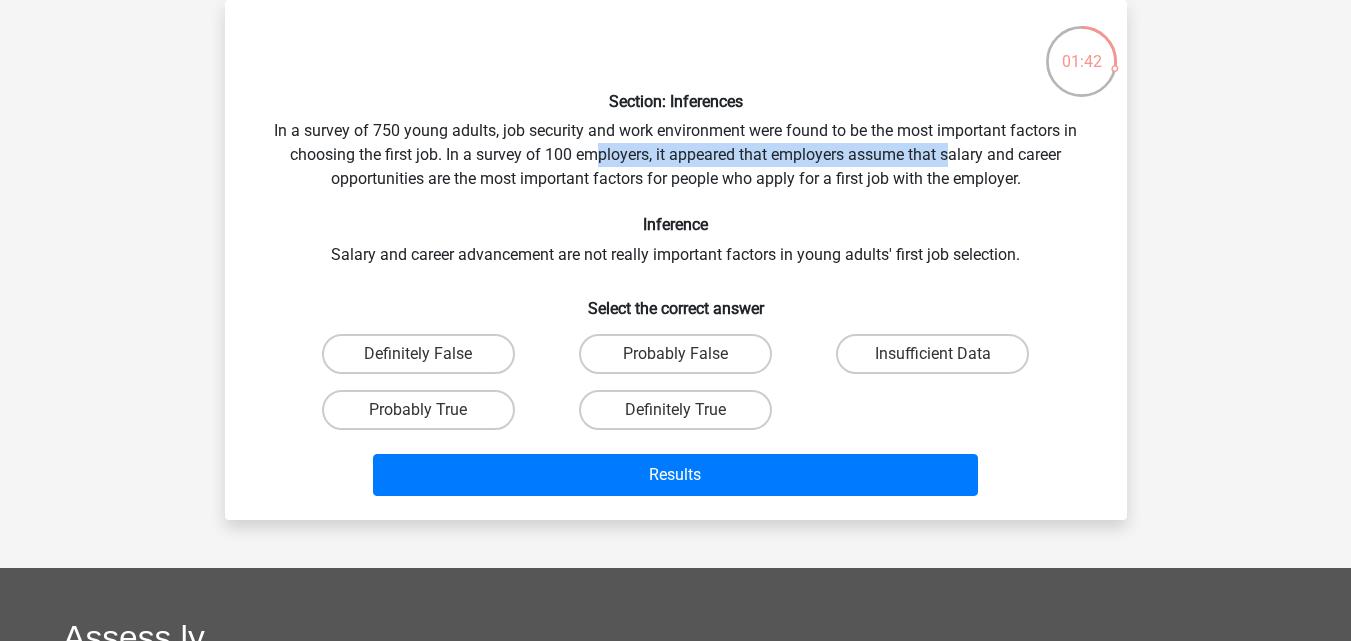 drag, startPoint x: 637, startPoint y: 161, endPoint x: 948, endPoint y: 165, distance: 311.02573 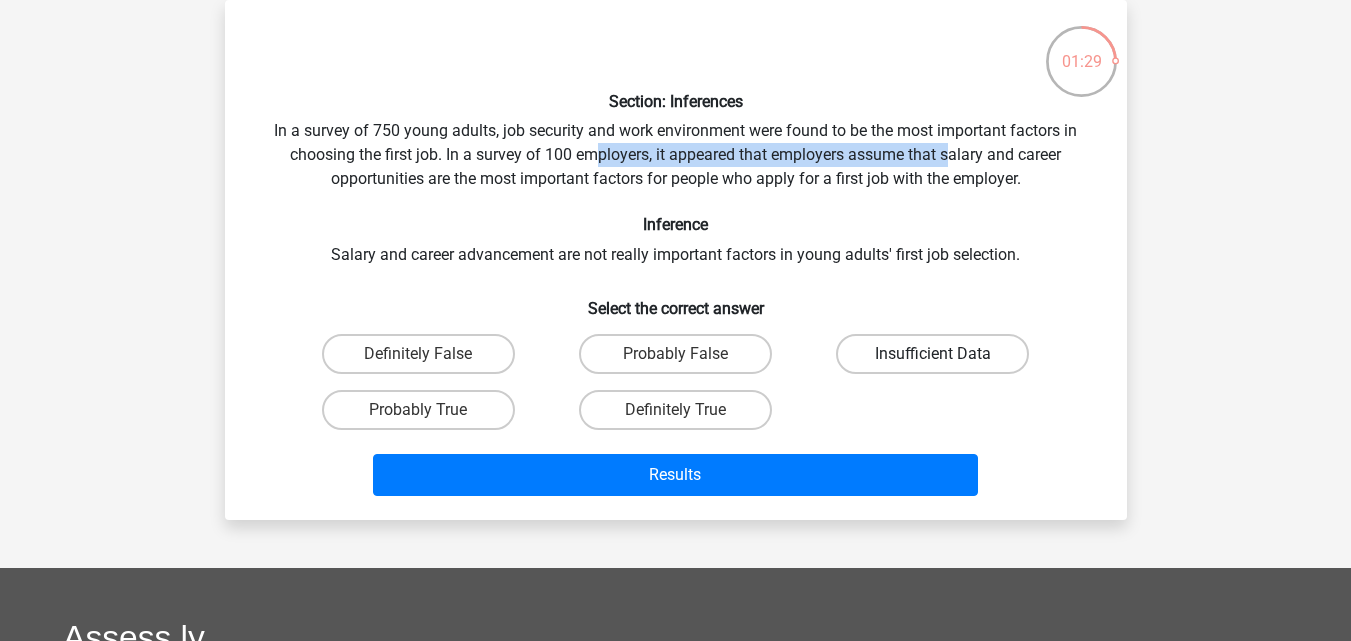 click on "Insufficient Data" at bounding box center [932, 354] 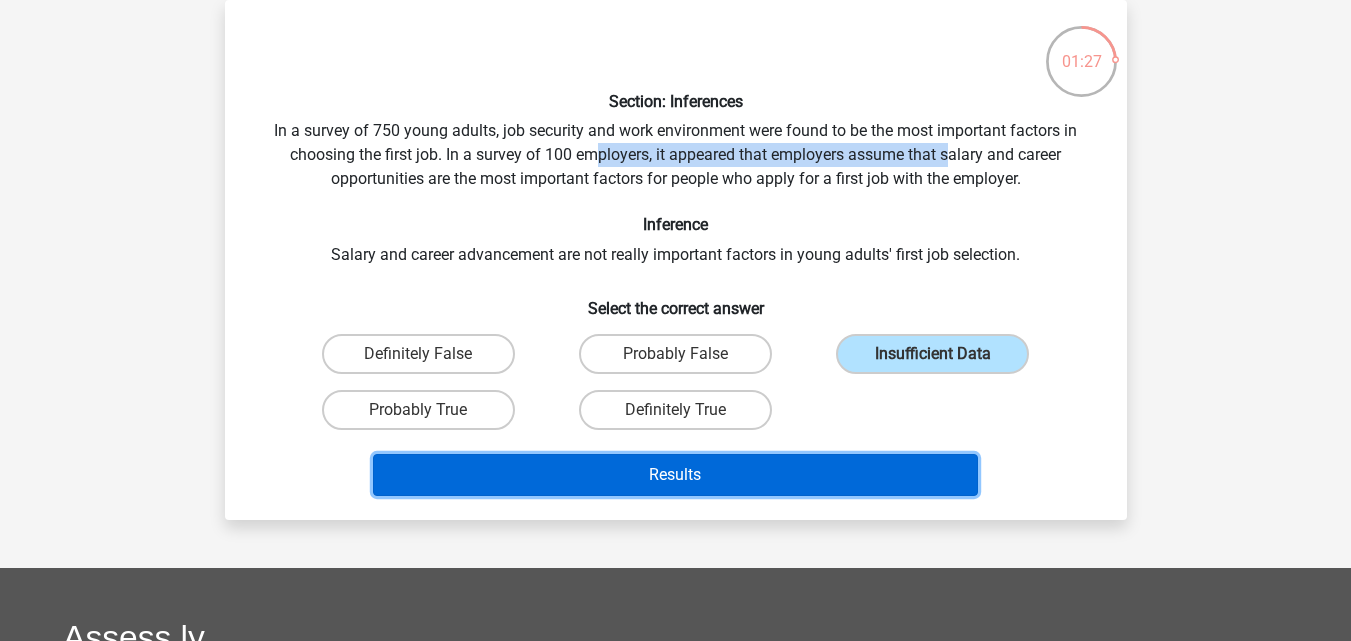 click on "Results" at bounding box center (675, 475) 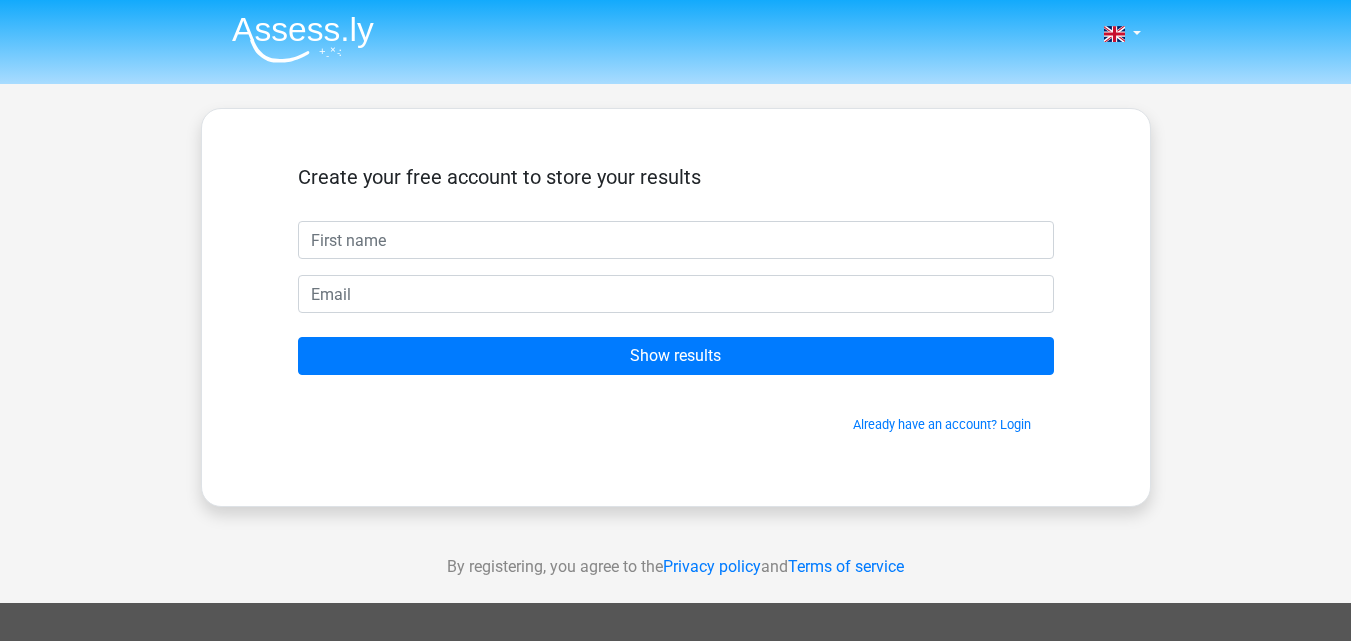 scroll, scrollTop: 0, scrollLeft: 0, axis: both 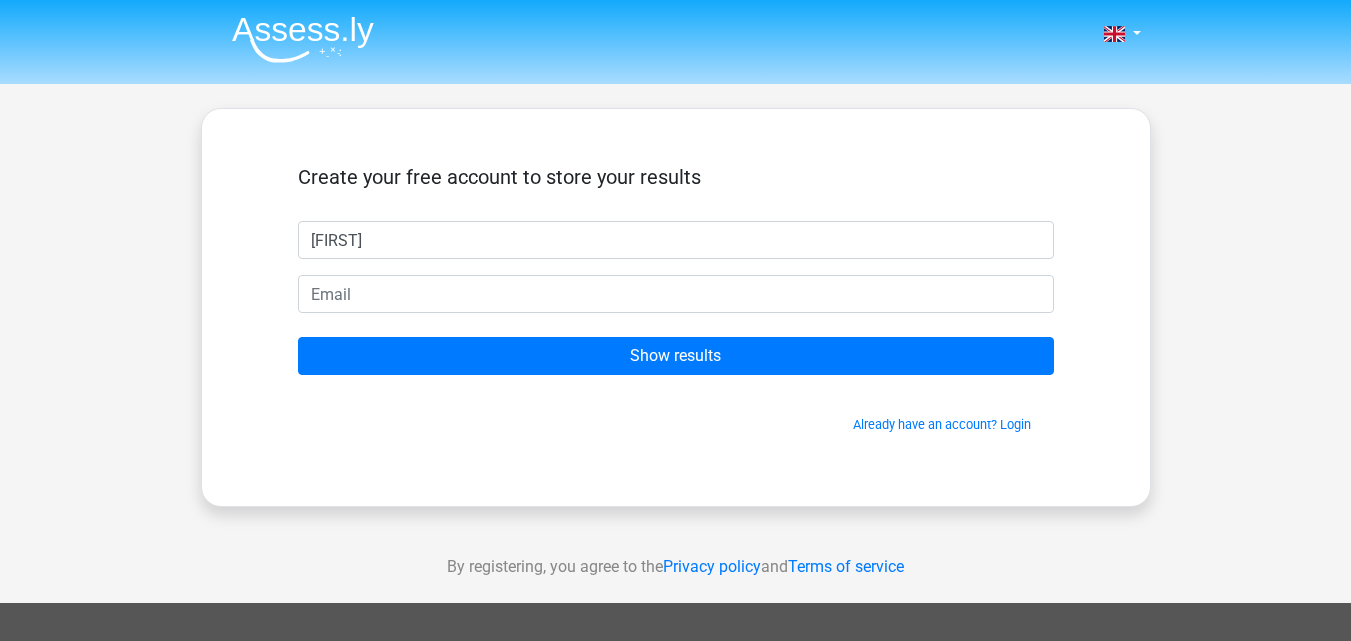 type on "[FIRST]" 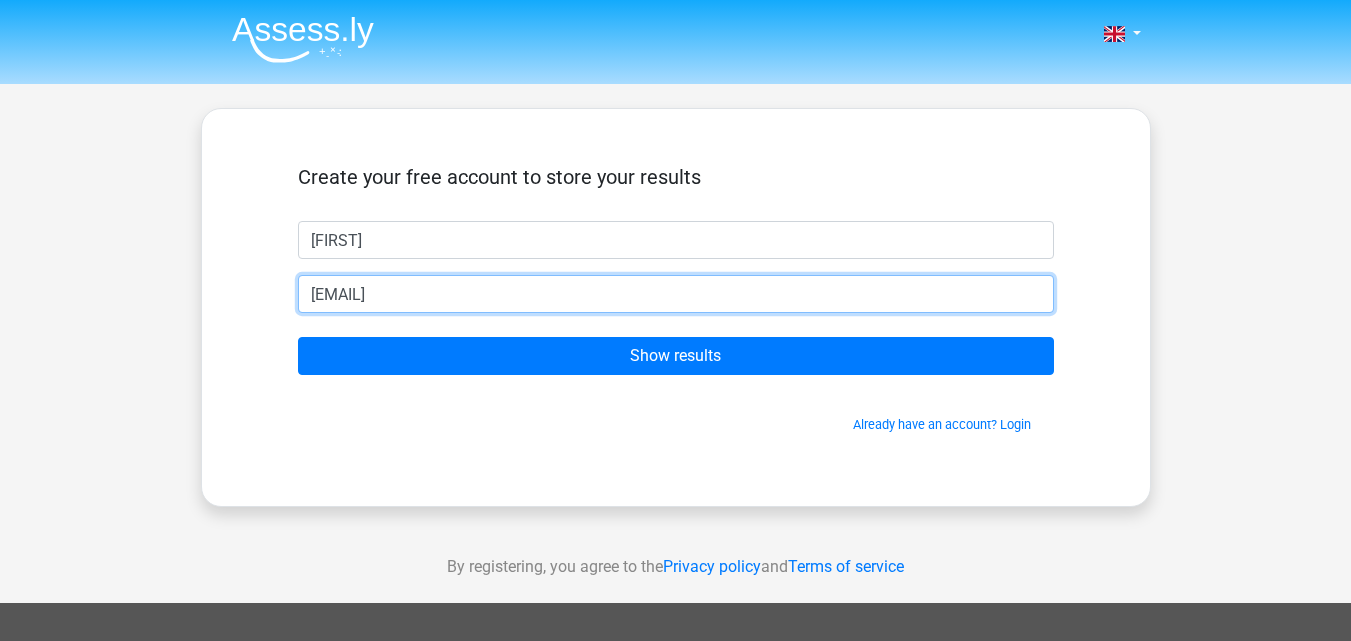 type on "[EMAIL]" 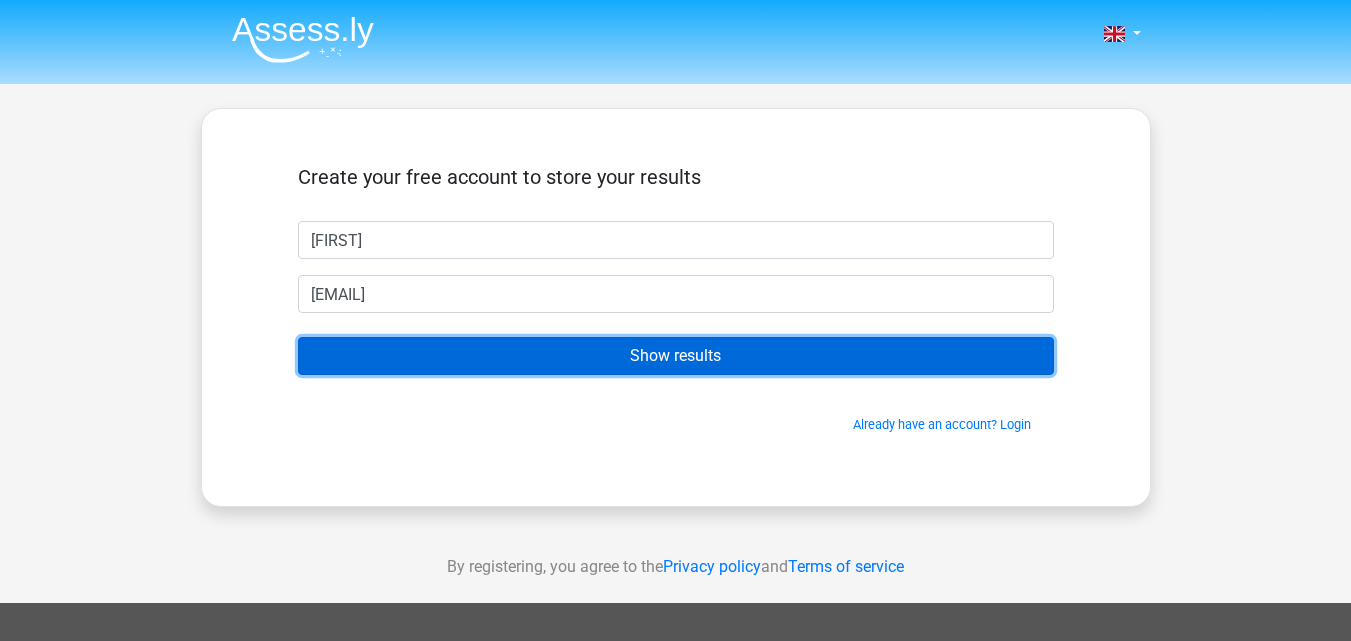 click on "Show results" at bounding box center (676, 356) 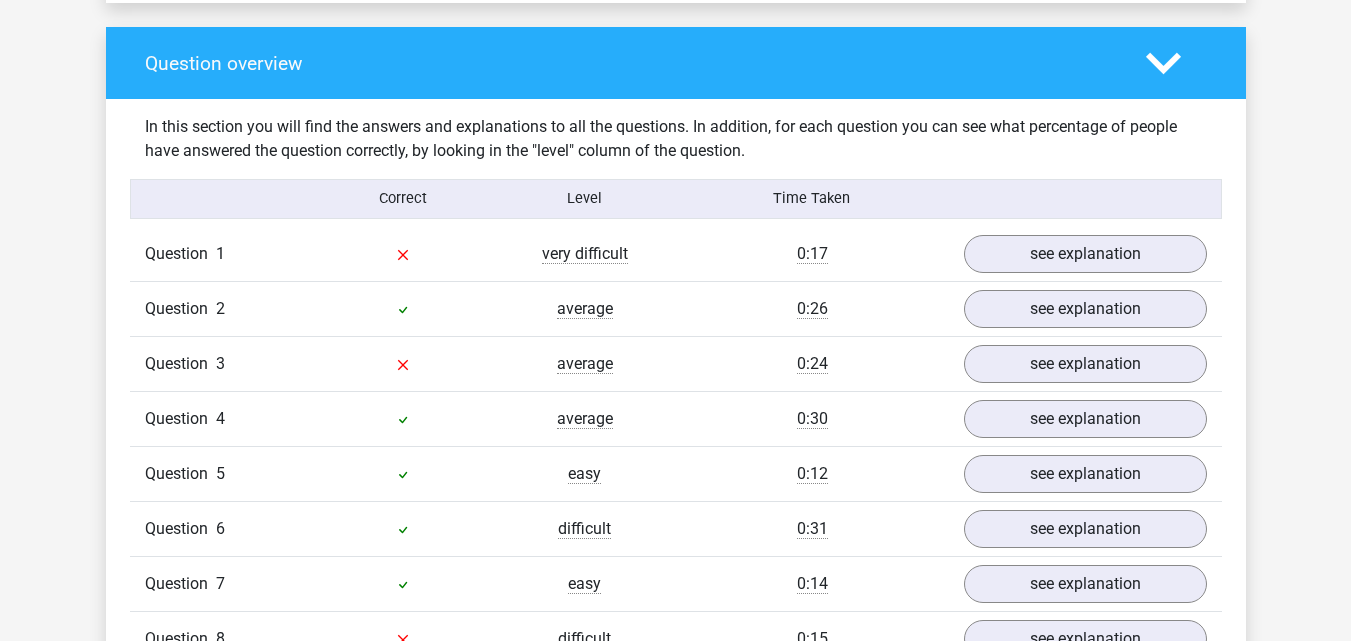 scroll, scrollTop: 1400, scrollLeft: 0, axis: vertical 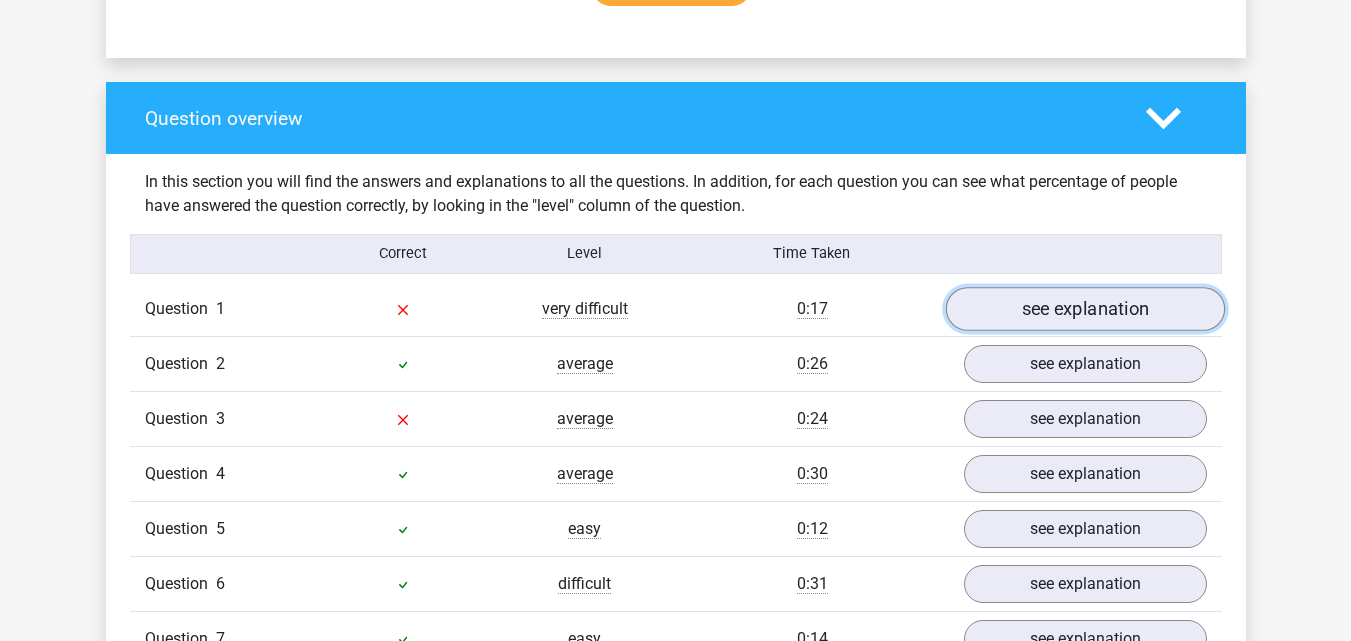 click on "see explanation" at bounding box center [1084, 309] 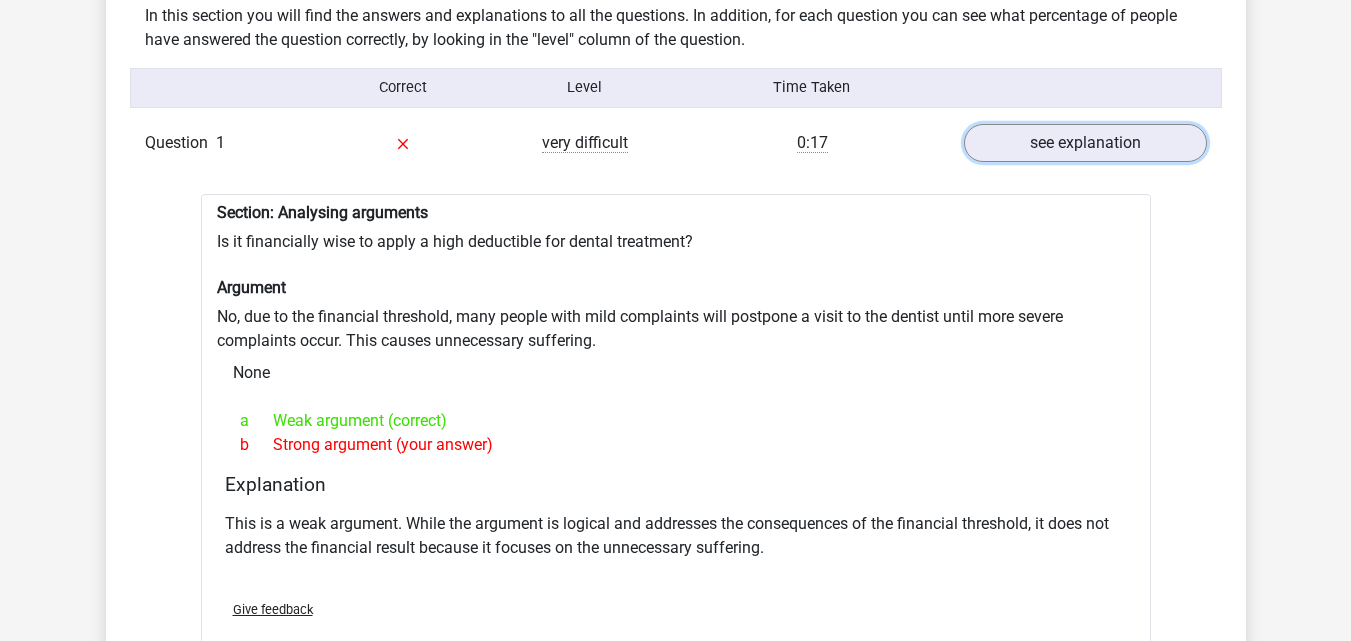 scroll, scrollTop: 1600, scrollLeft: 0, axis: vertical 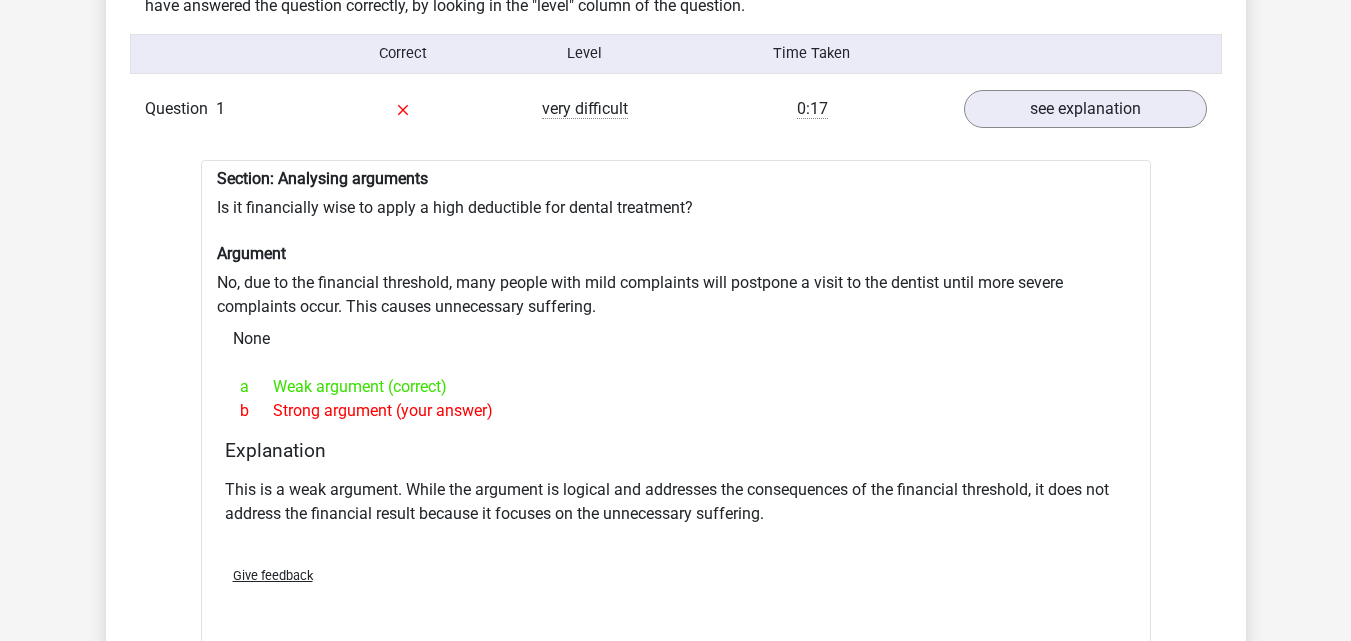 click on "a
Weak argument
(correct)" at bounding box center (676, 387) 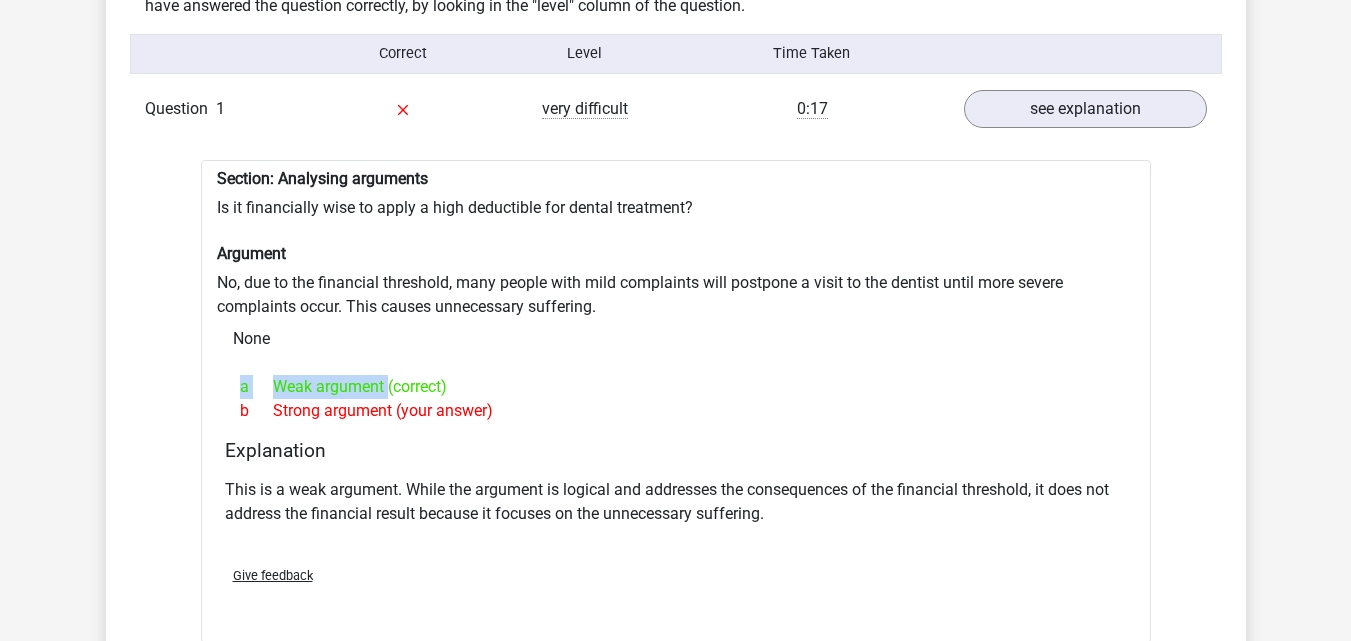 click on "a
Weak argument
(correct)" at bounding box center [676, 387] 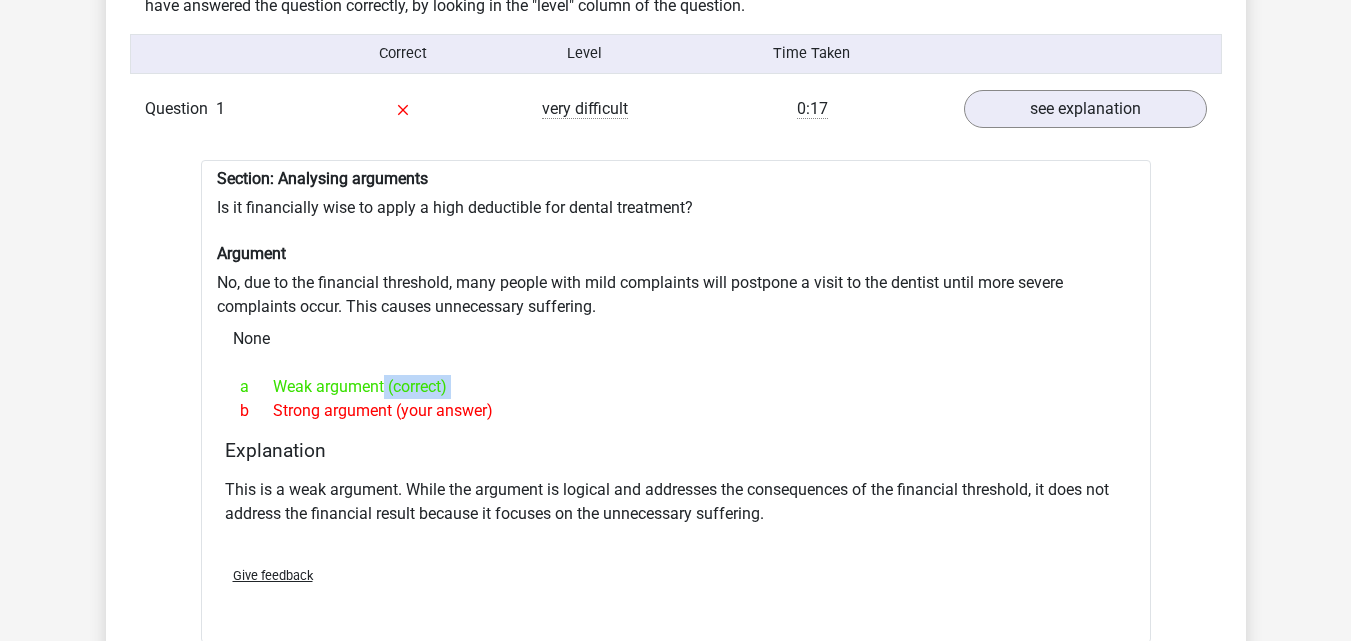 click on "a
Weak argument
(correct)" at bounding box center (676, 387) 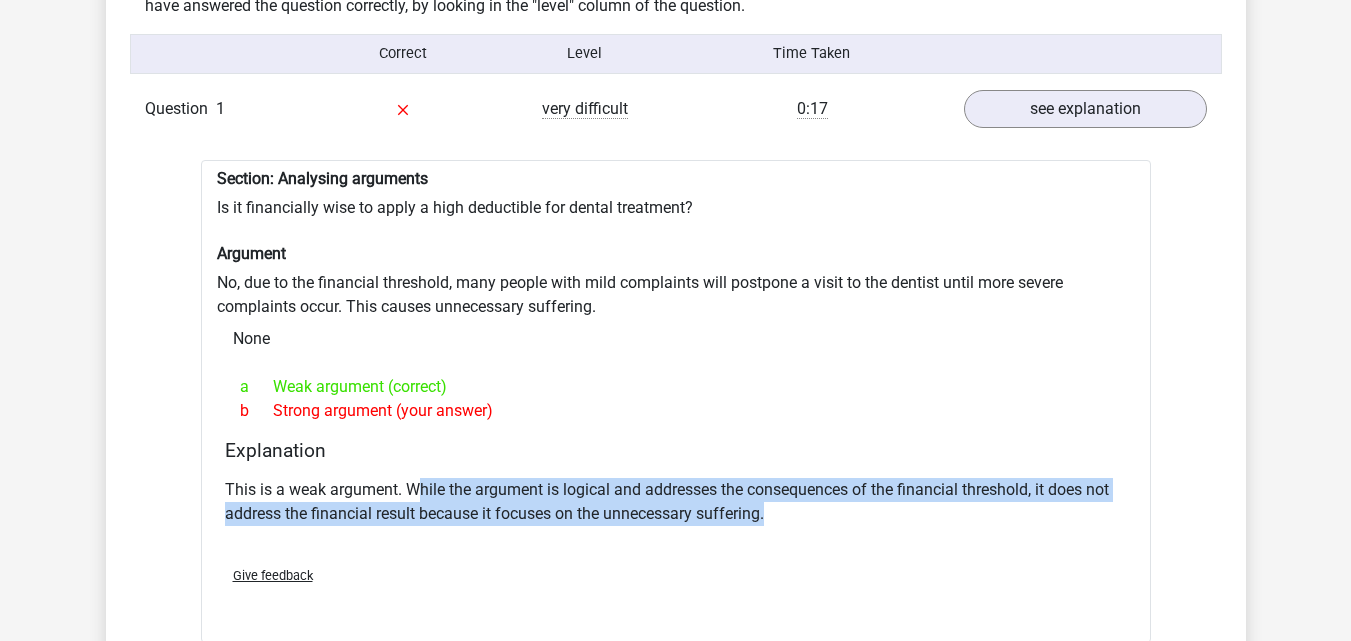 drag, startPoint x: 415, startPoint y: 491, endPoint x: 783, endPoint y: 507, distance: 368.34766 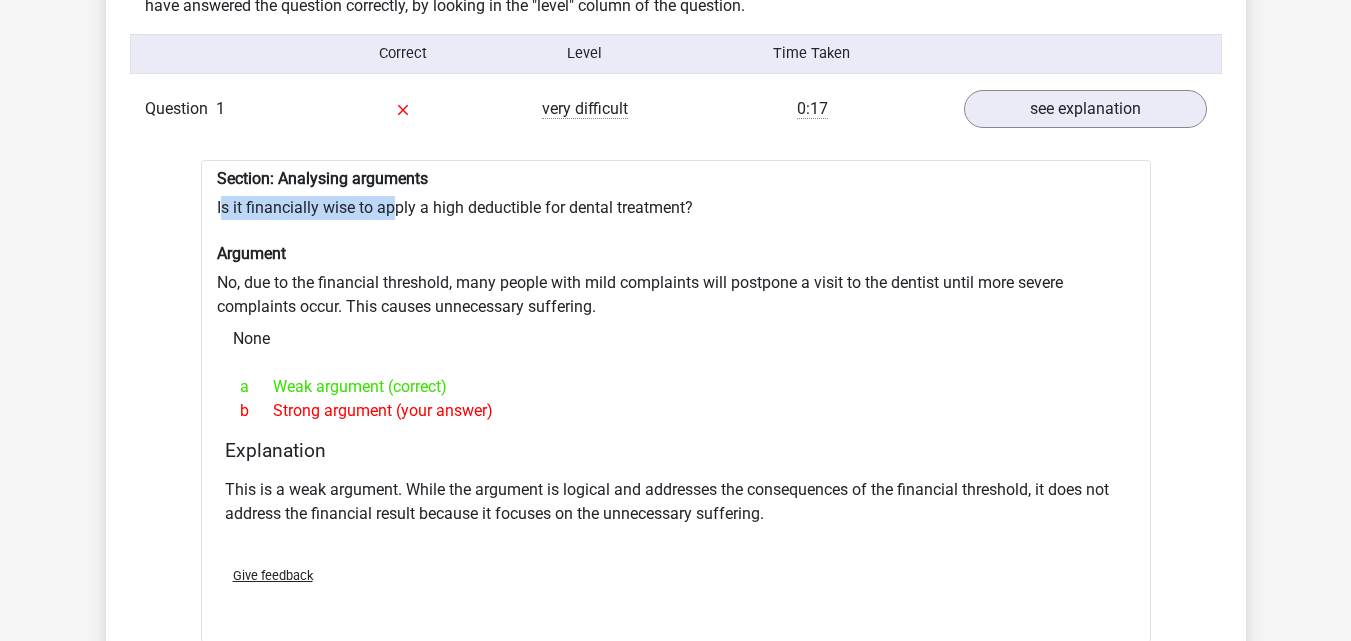 drag, startPoint x: 220, startPoint y: 204, endPoint x: 394, endPoint y: 207, distance: 174.02586 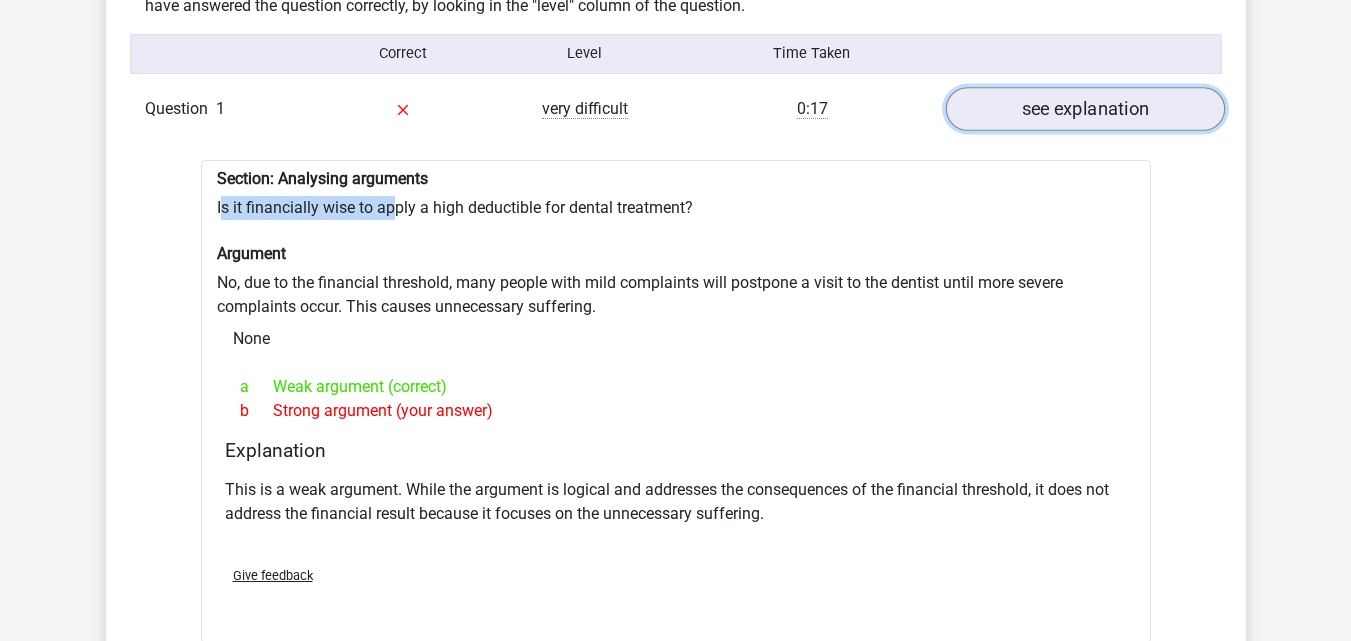 click on "see explanation" at bounding box center (1084, 109) 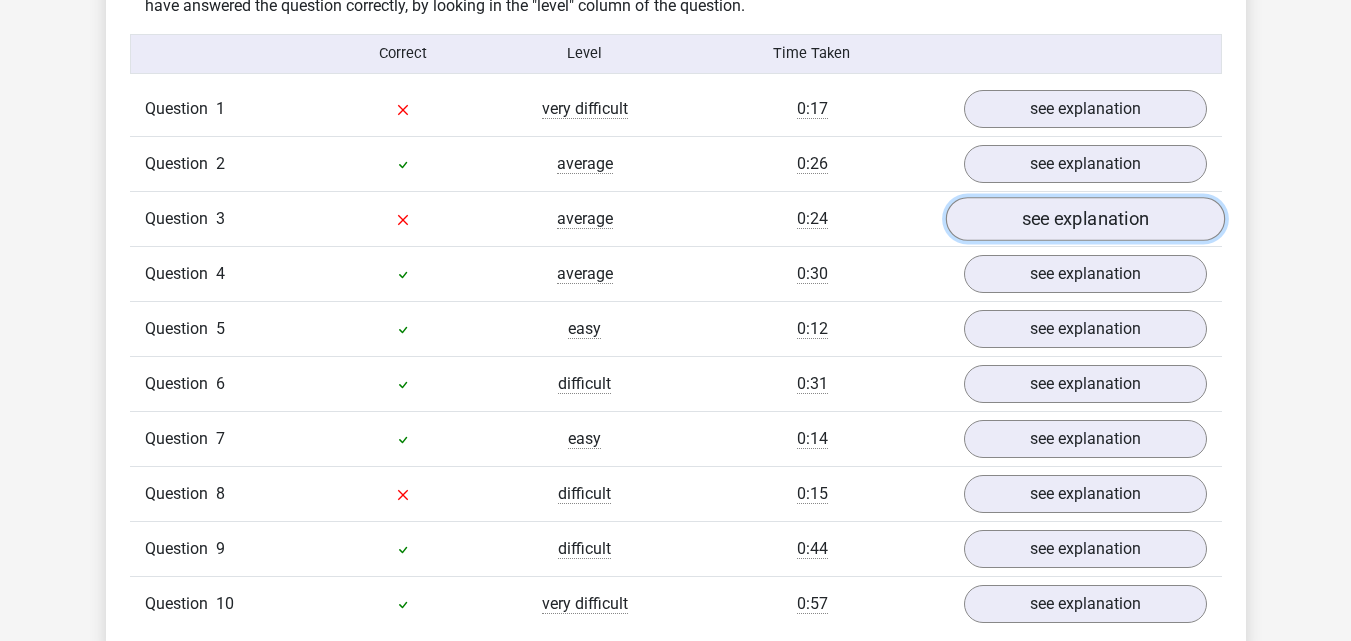 click on "see explanation" at bounding box center [1084, 219] 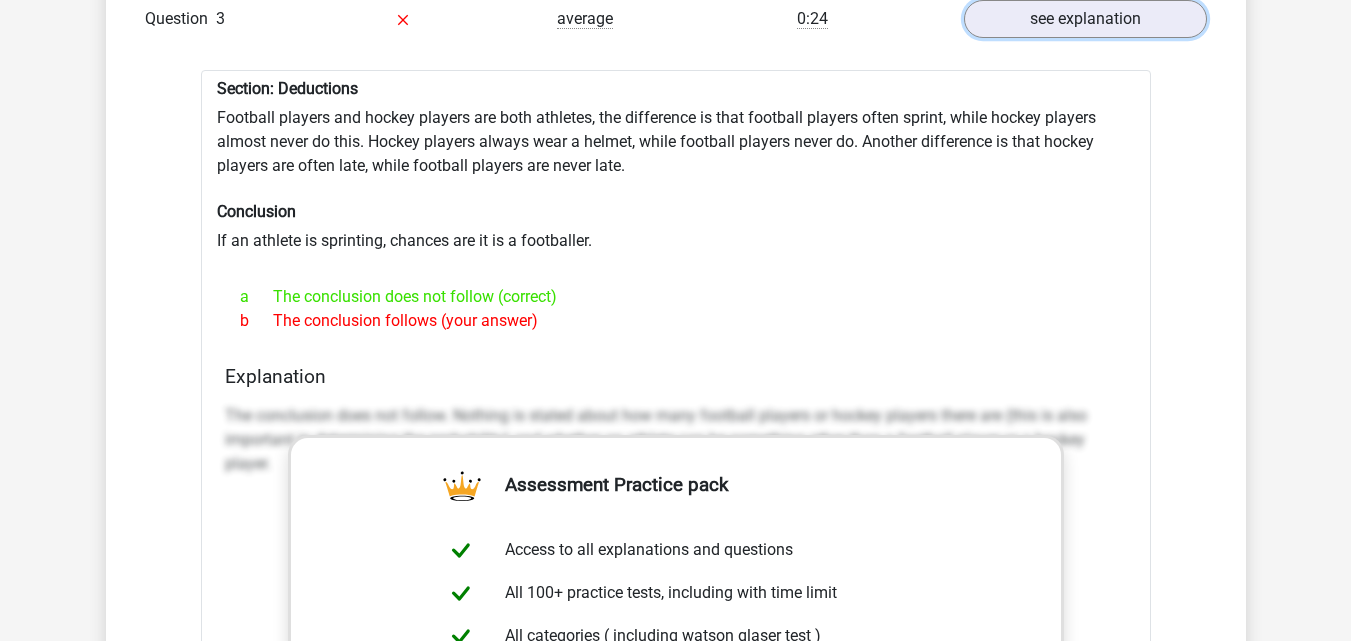 scroll, scrollTop: 1700, scrollLeft: 0, axis: vertical 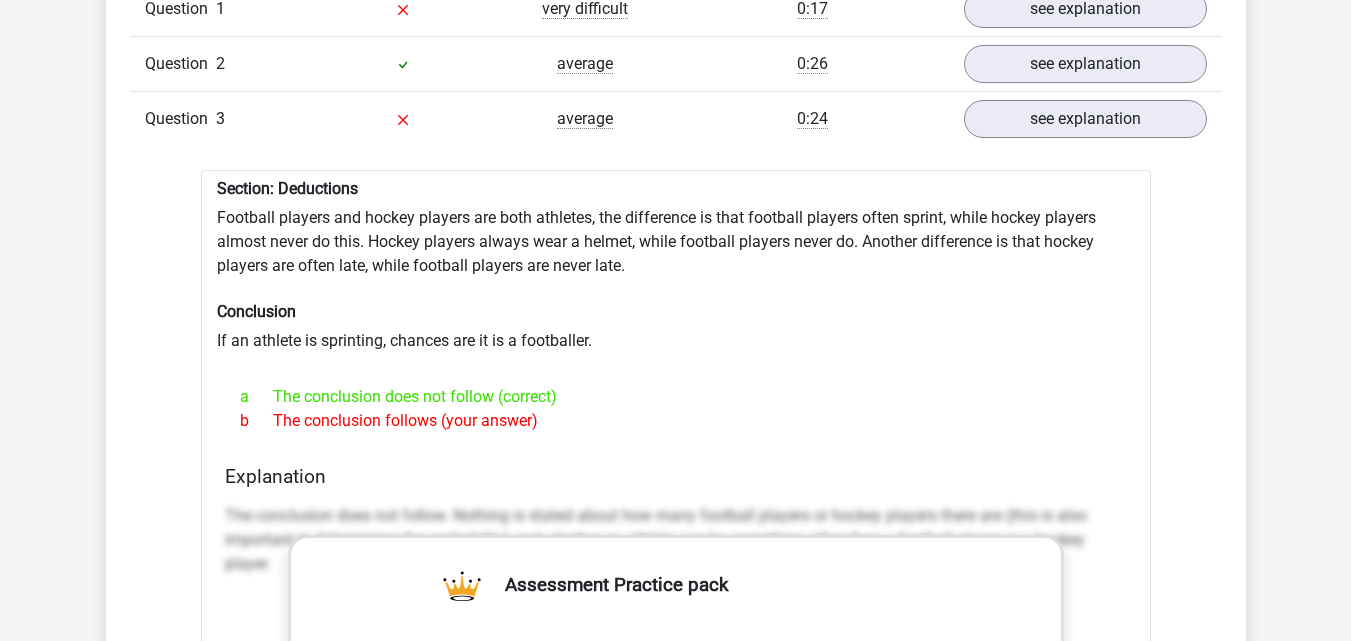 click on "Question
3
average
0:24
see explanation" at bounding box center (676, 118) 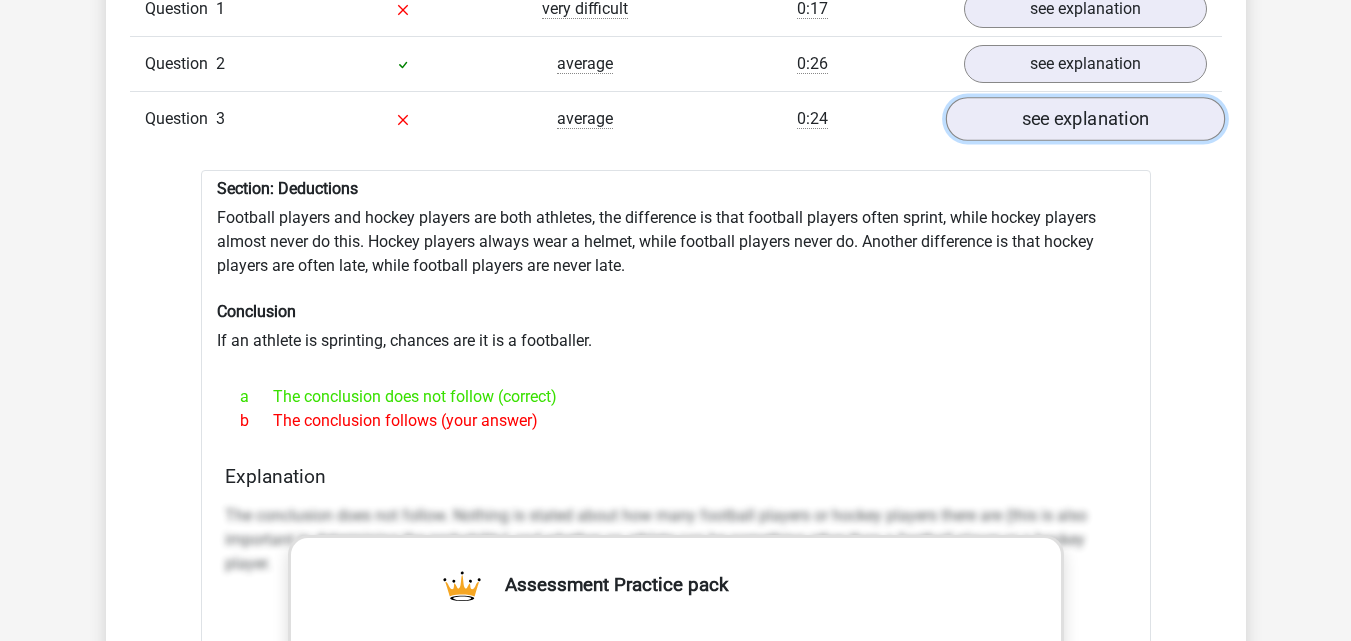 click on "see explanation" at bounding box center [1084, 119] 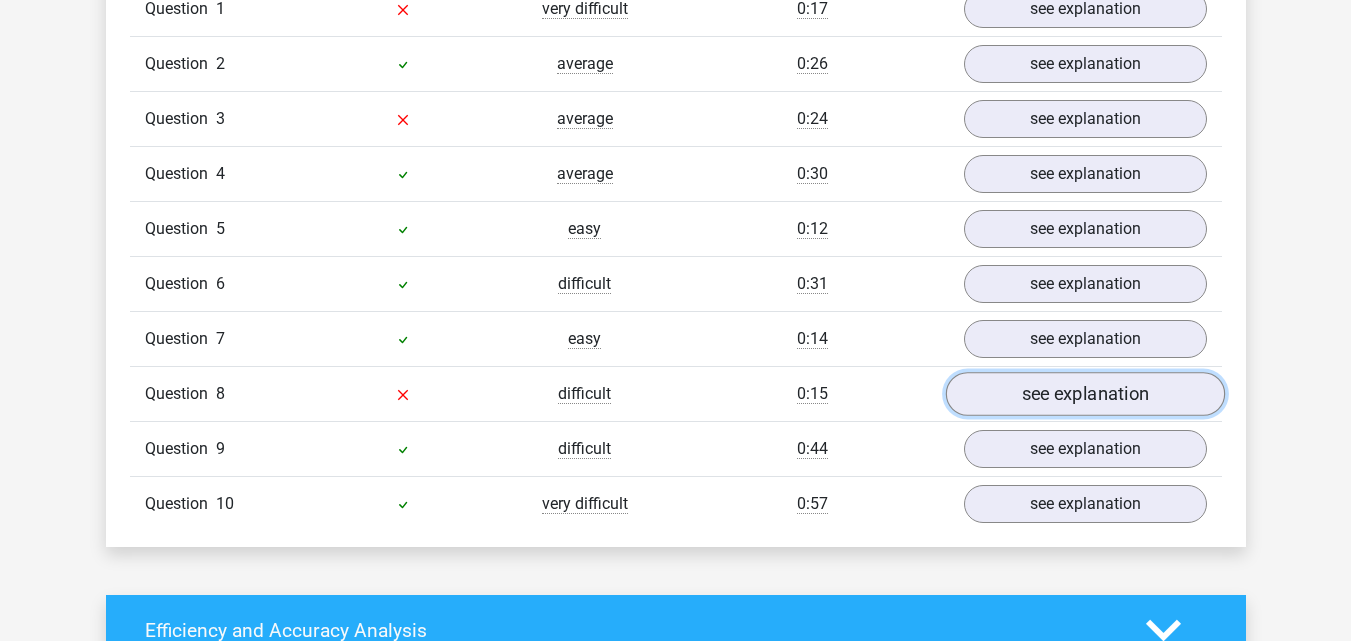 click on "see explanation" at bounding box center (1084, 394) 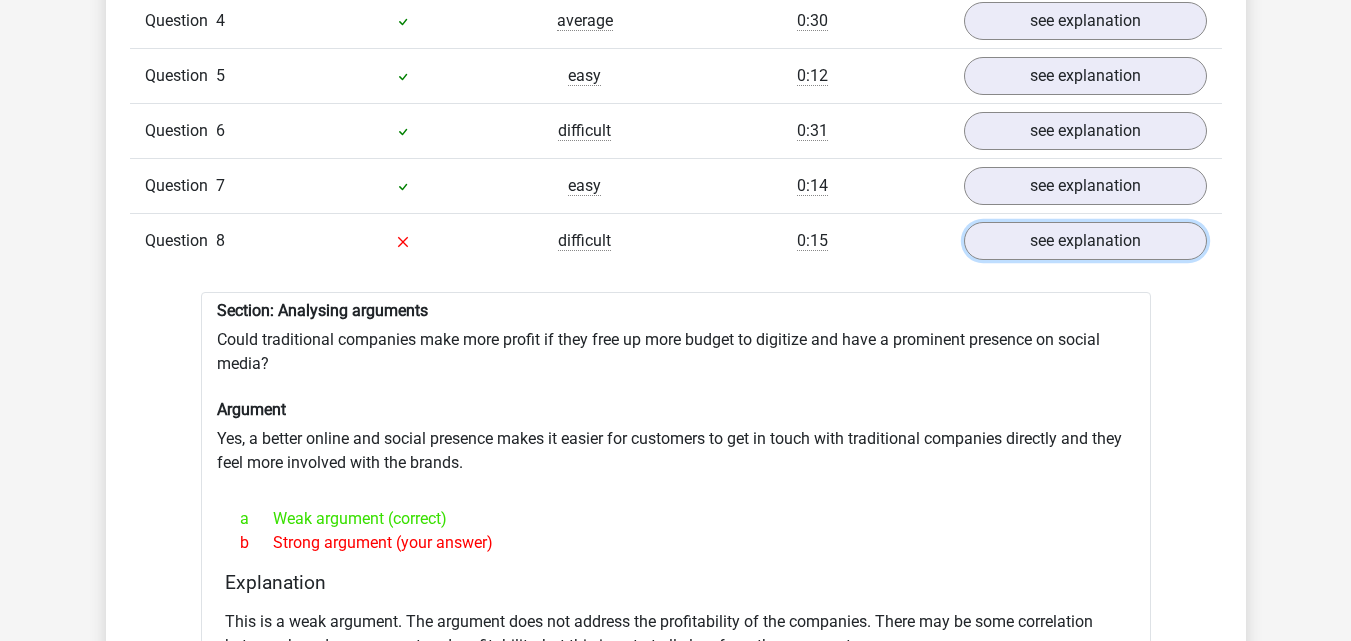 scroll, scrollTop: 1900, scrollLeft: 0, axis: vertical 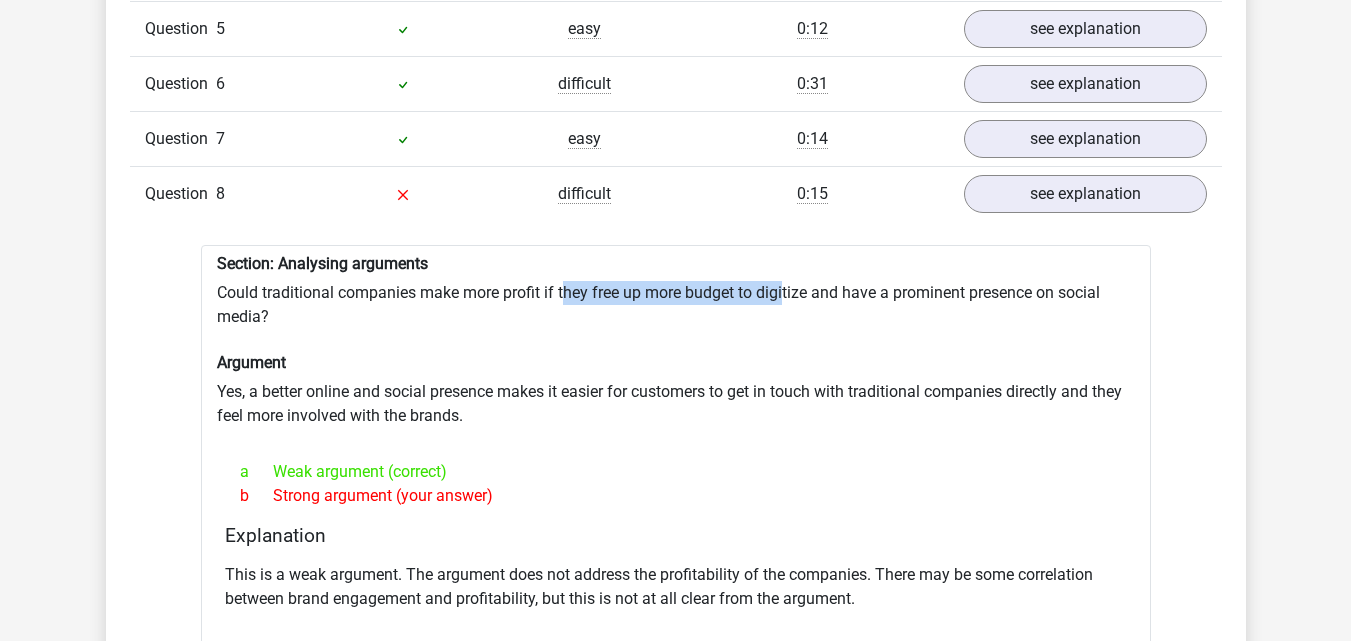 drag, startPoint x: 583, startPoint y: 293, endPoint x: 785, endPoint y: 299, distance: 202.0891 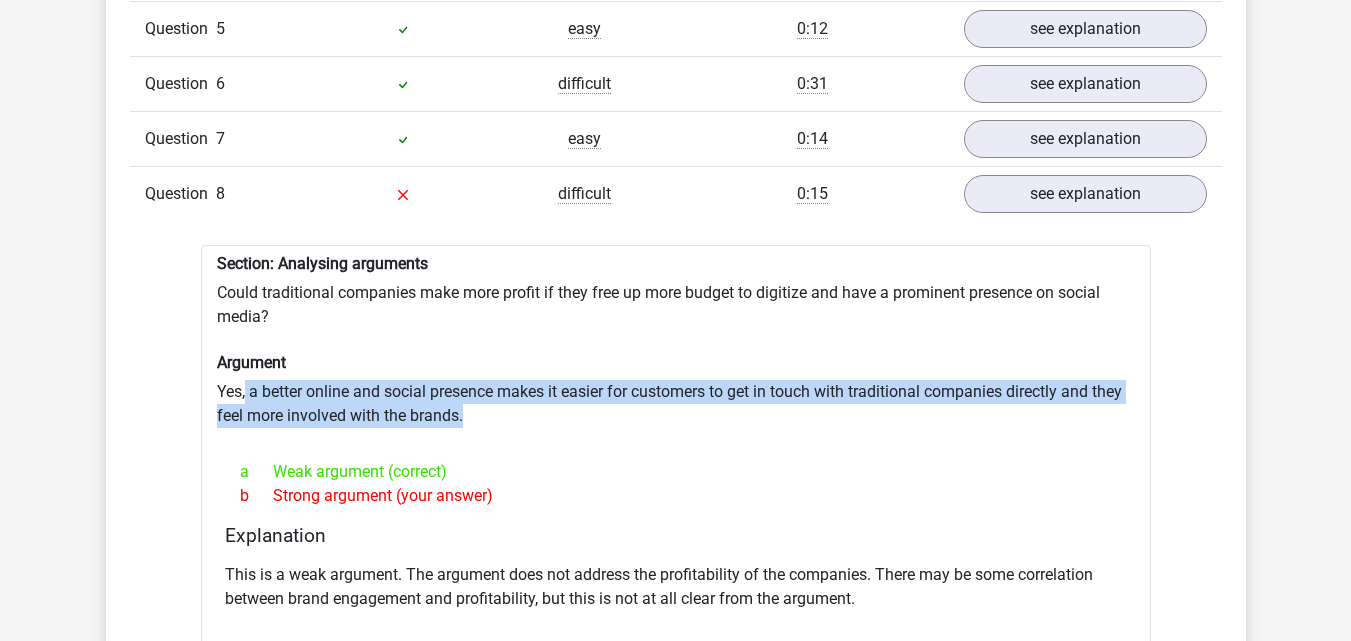 drag, startPoint x: 244, startPoint y: 397, endPoint x: 555, endPoint y: 425, distance: 312.2579 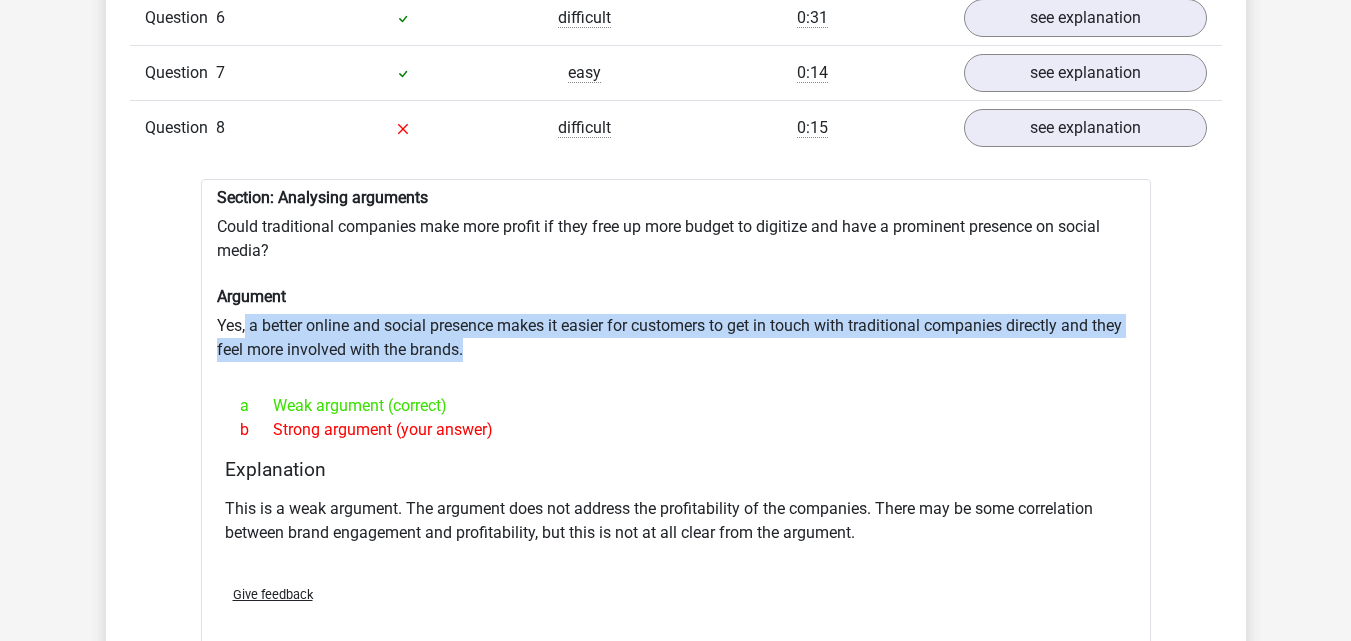 scroll, scrollTop: 2000, scrollLeft: 0, axis: vertical 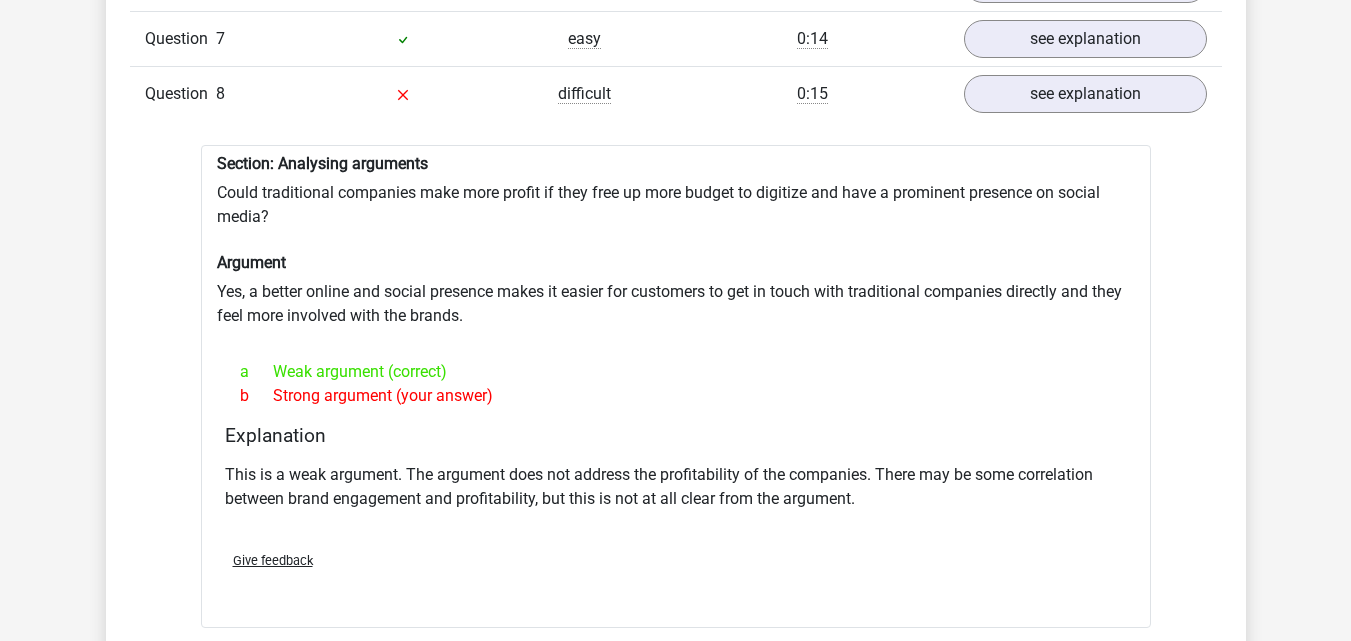 click on "a
Weak argument
(correct)" at bounding box center [676, 372] 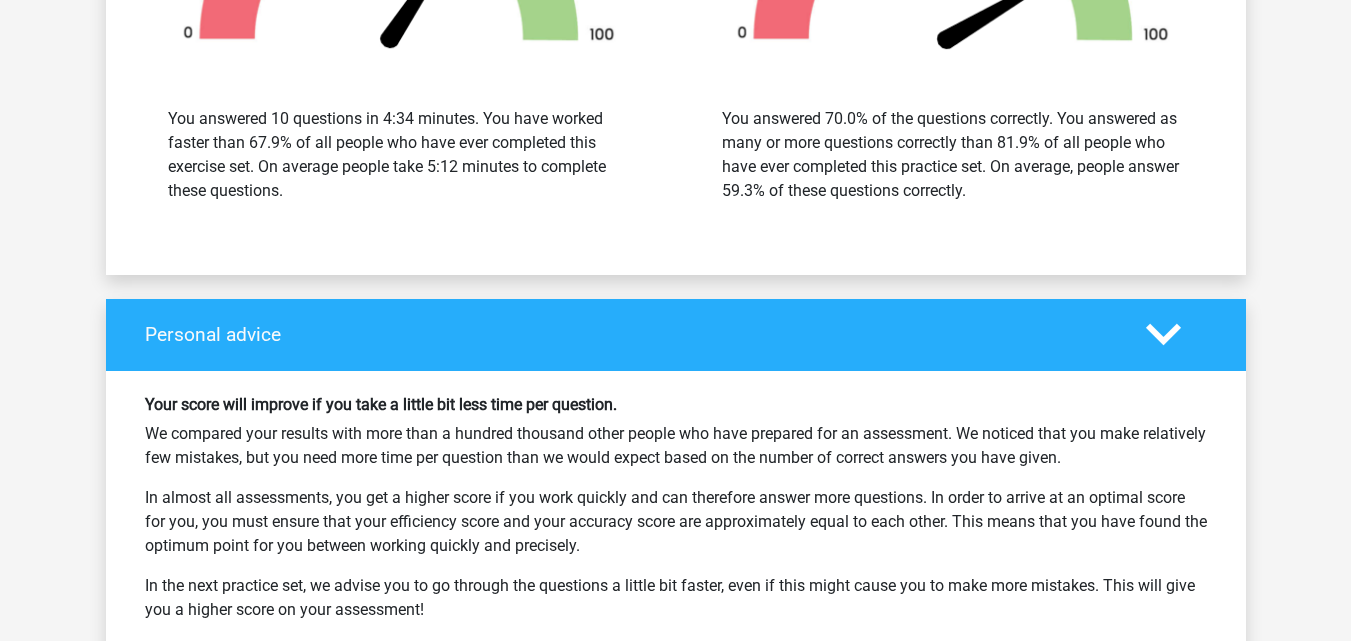 scroll, scrollTop: 3200, scrollLeft: 0, axis: vertical 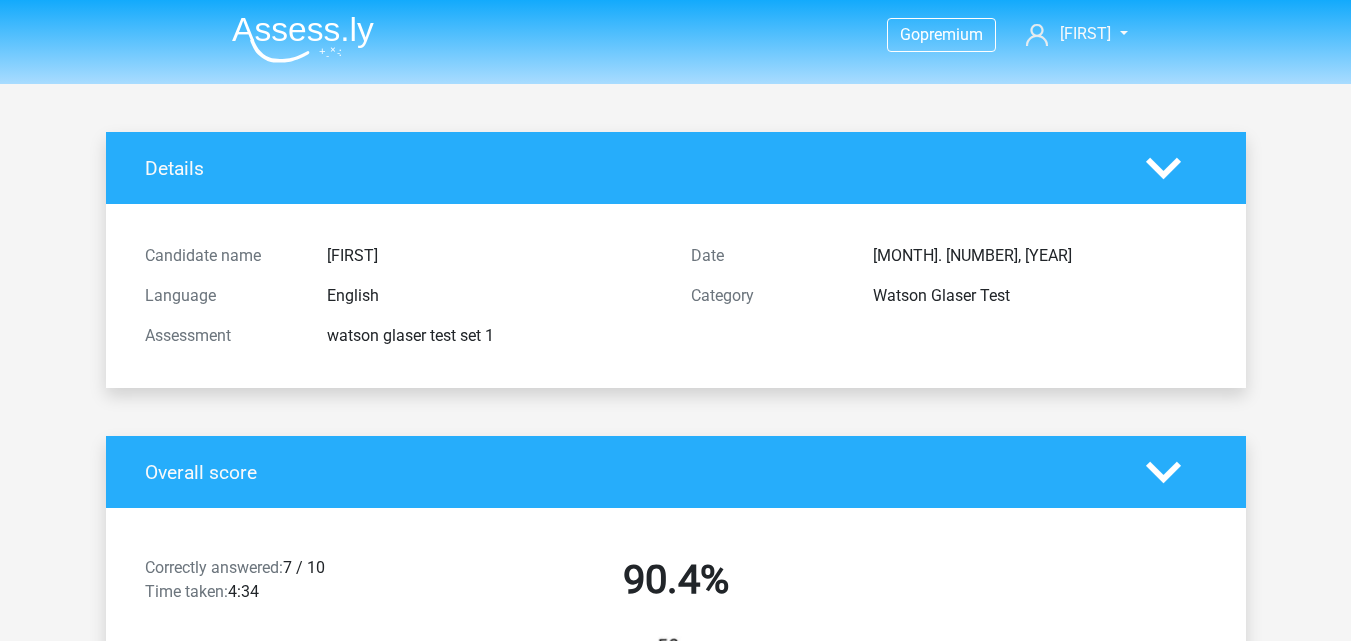 drag, startPoint x: 366, startPoint y: 388, endPoint x: 357, endPoint y: 114, distance: 274.14777 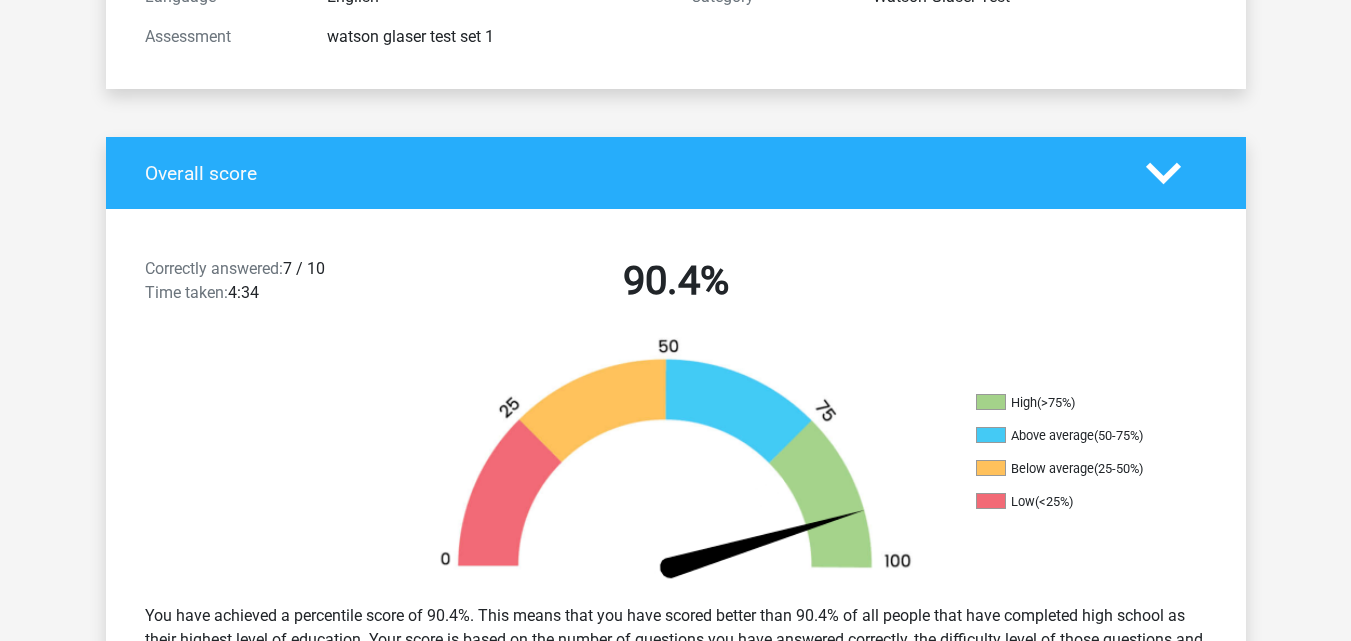 scroll, scrollTop: 300, scrollLeft: 0, axis: vertical 